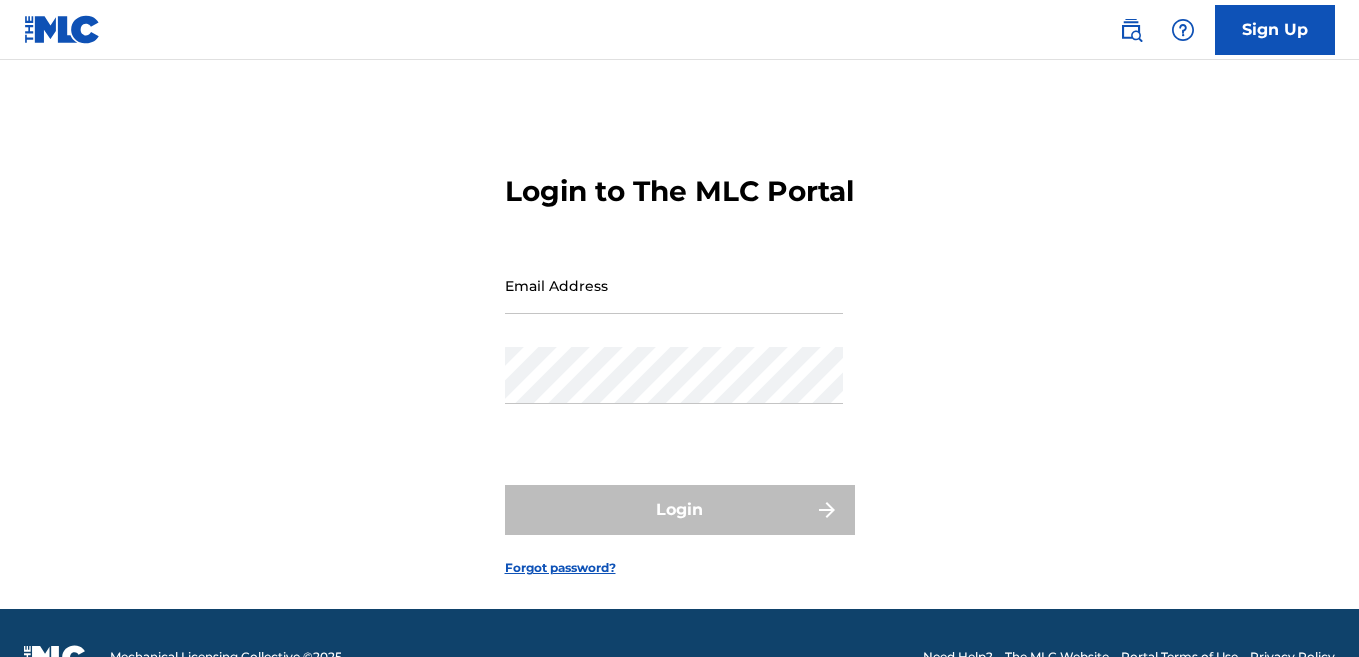 scroll, scrollTop: 0, scrollLeft: 0, axis: both 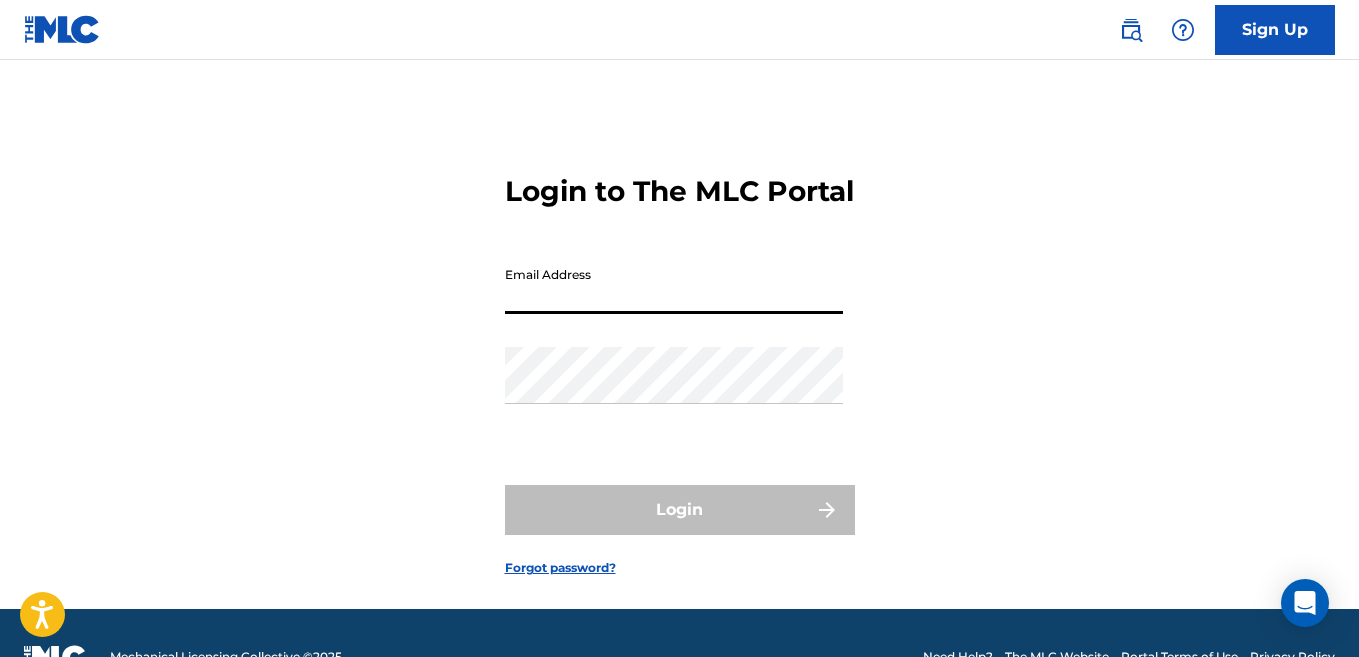 click on "Email Address" at bounding box center [674, 285] 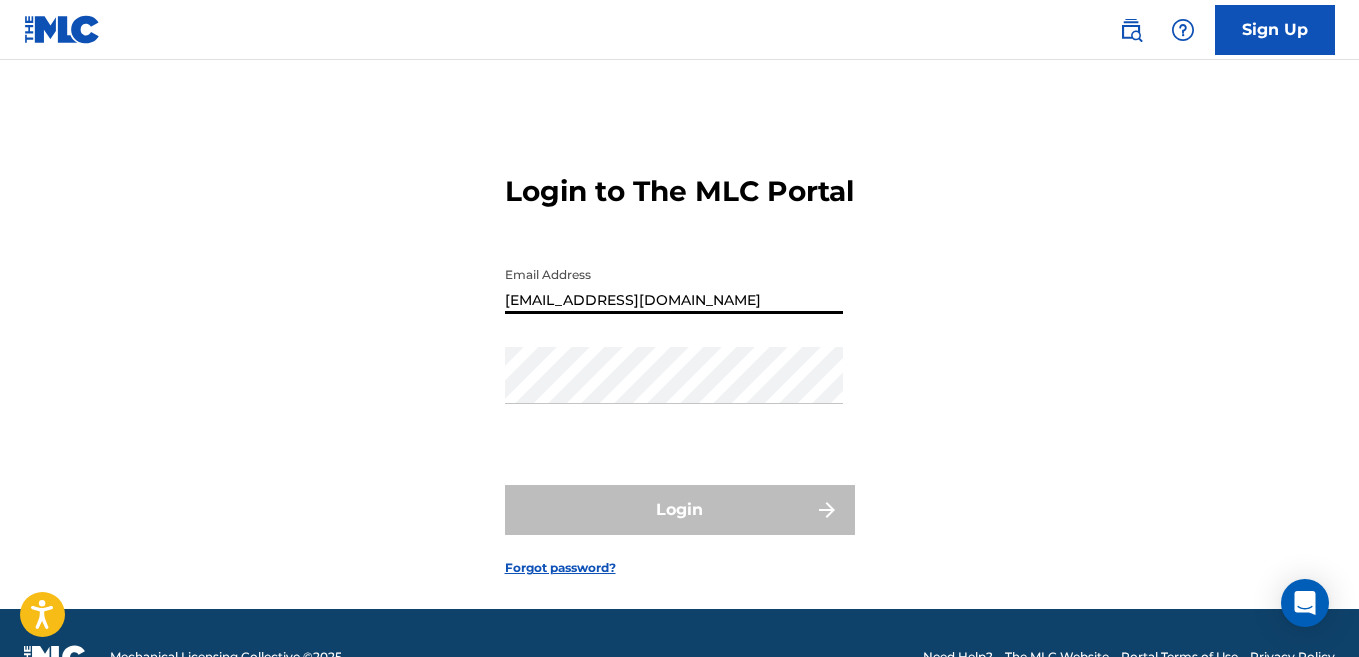 scroll, scrollTop: 0, scrollLeft: 0, axis: both 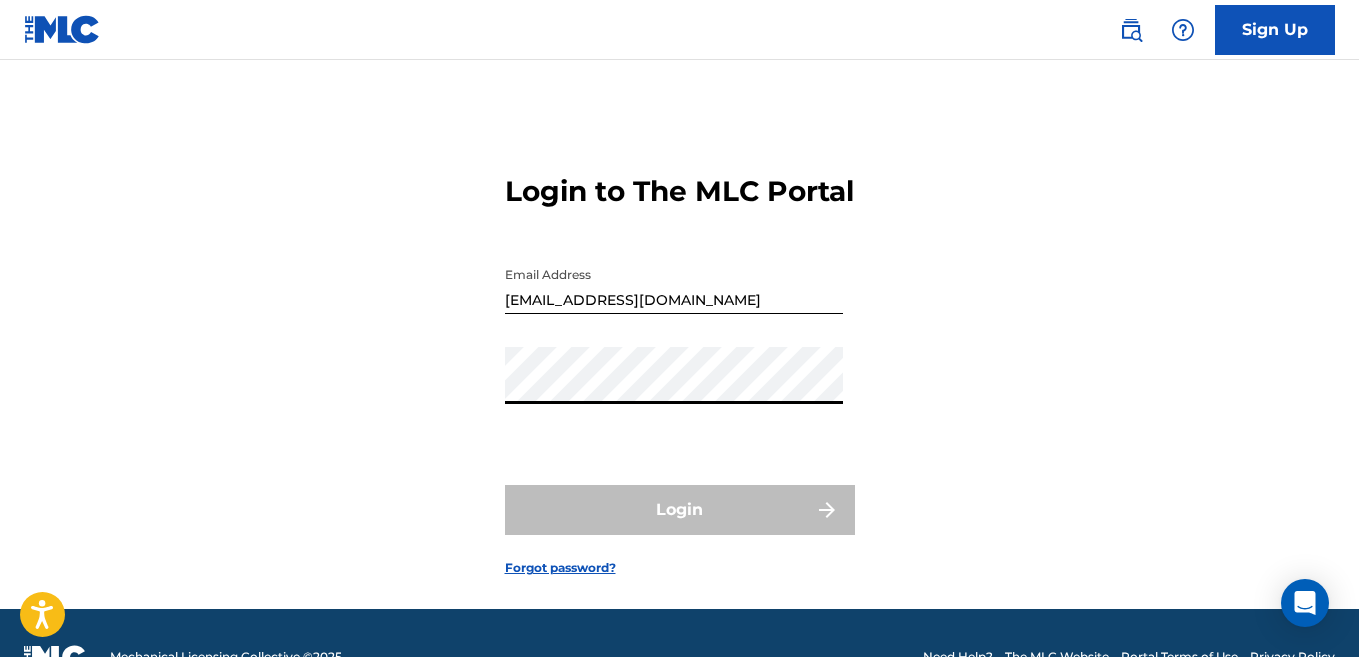 click on "[EMAIL_ADDRESS][DOMAIN_NAME]" at bounding box center (674, 285) 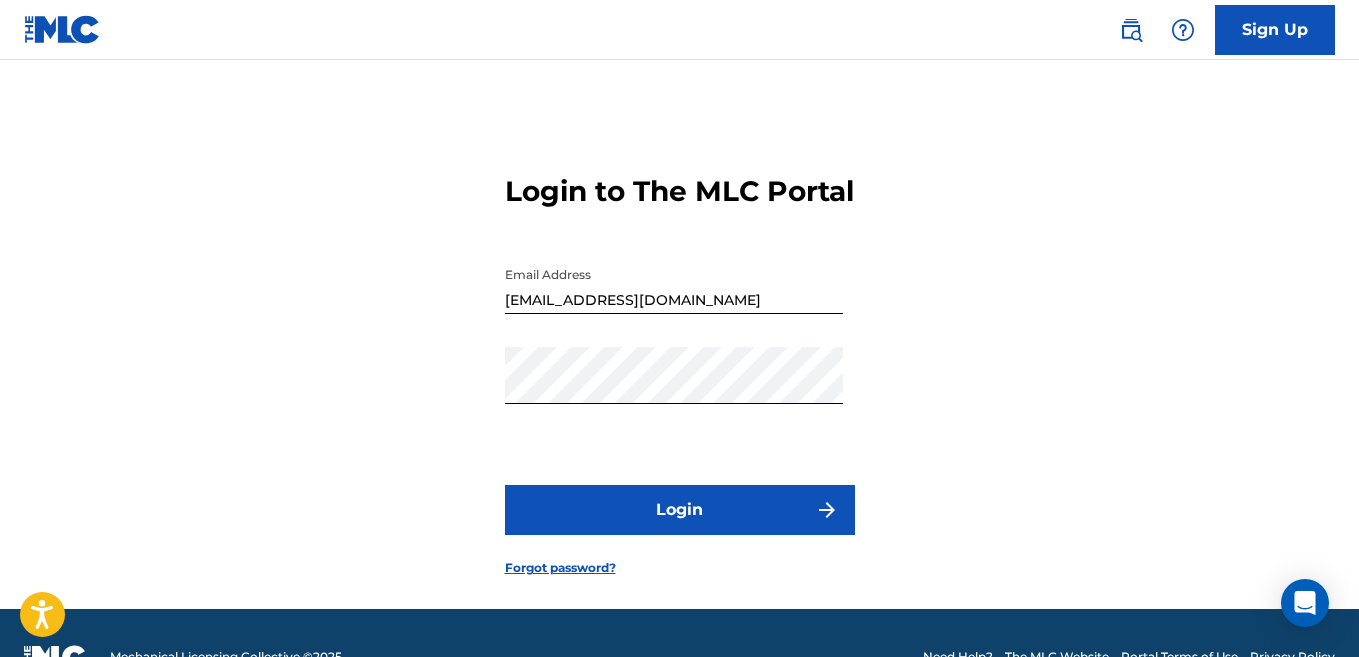click on "Login" at bounding box center [680, 510] 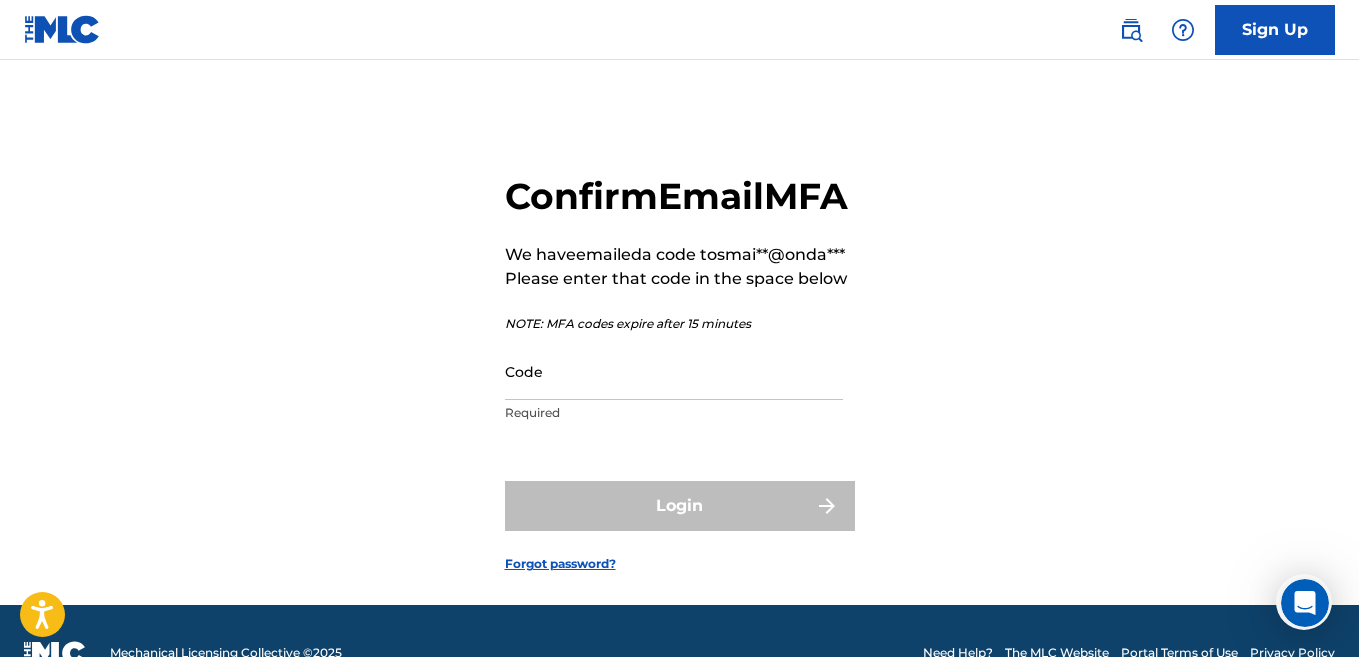 scroll, scrollTop: 0, scrollLeft: 0, axis: both 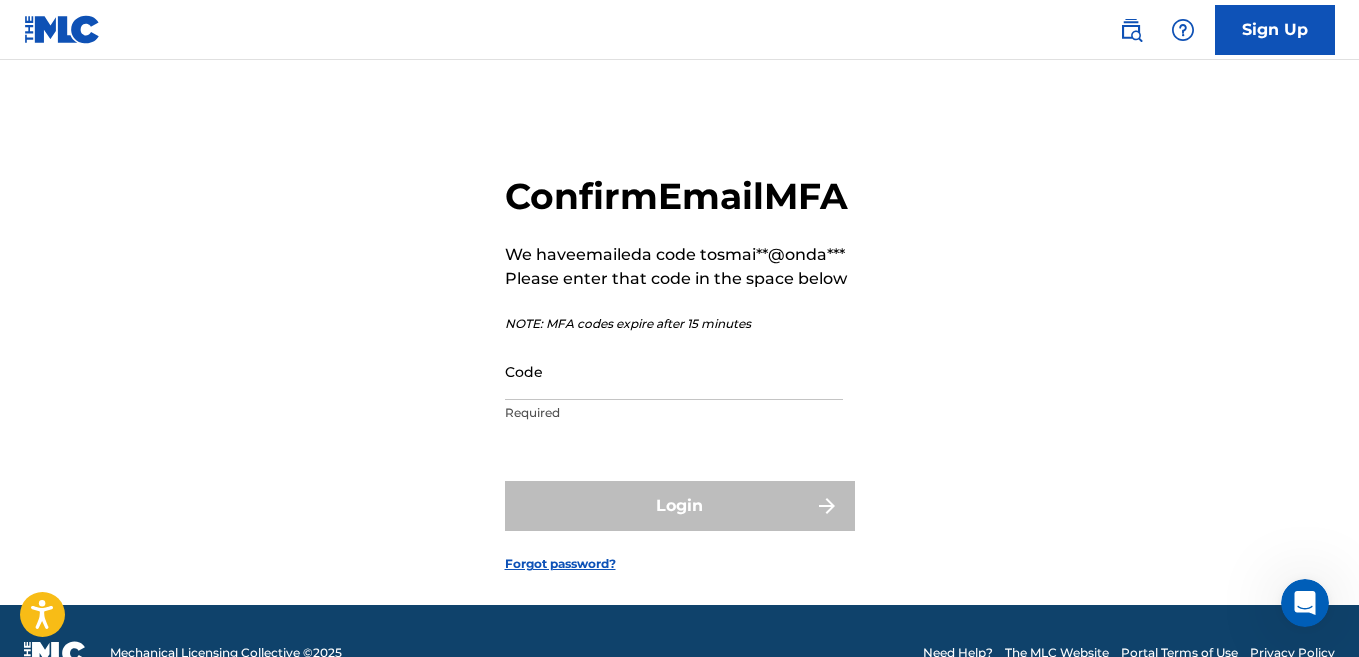 click on "Code" at bounding box center [674, 371] 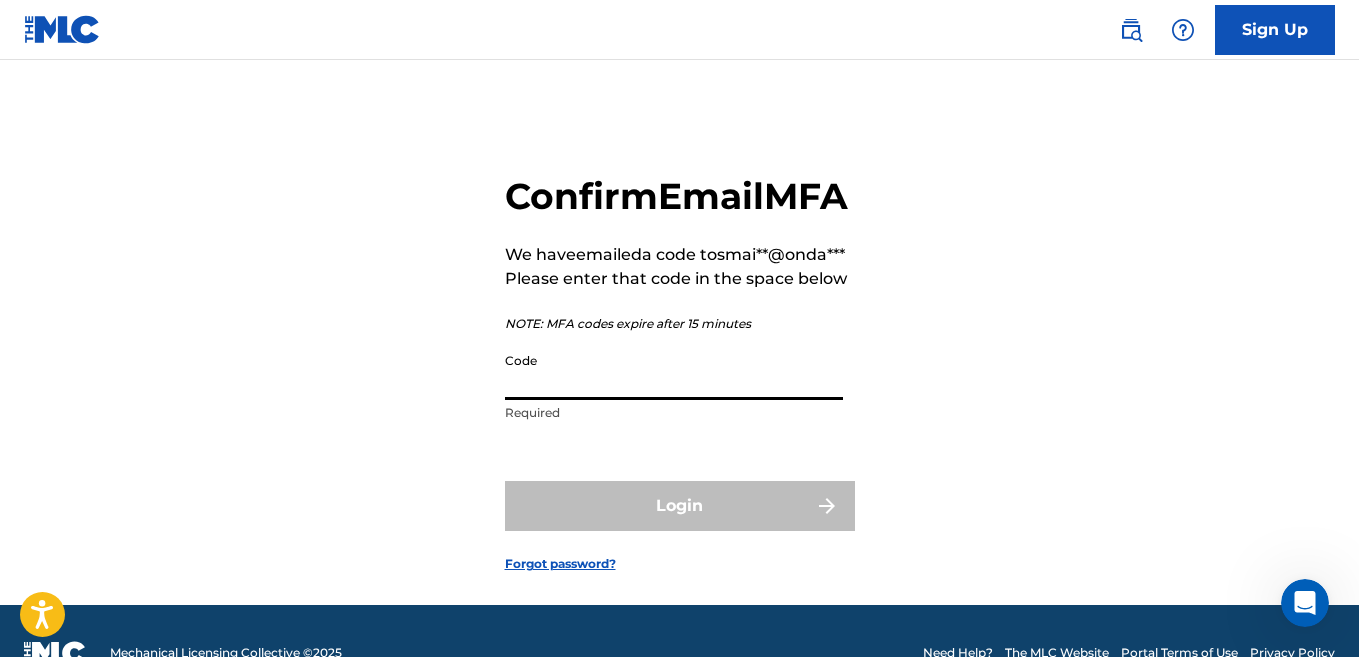 paste on "174063" 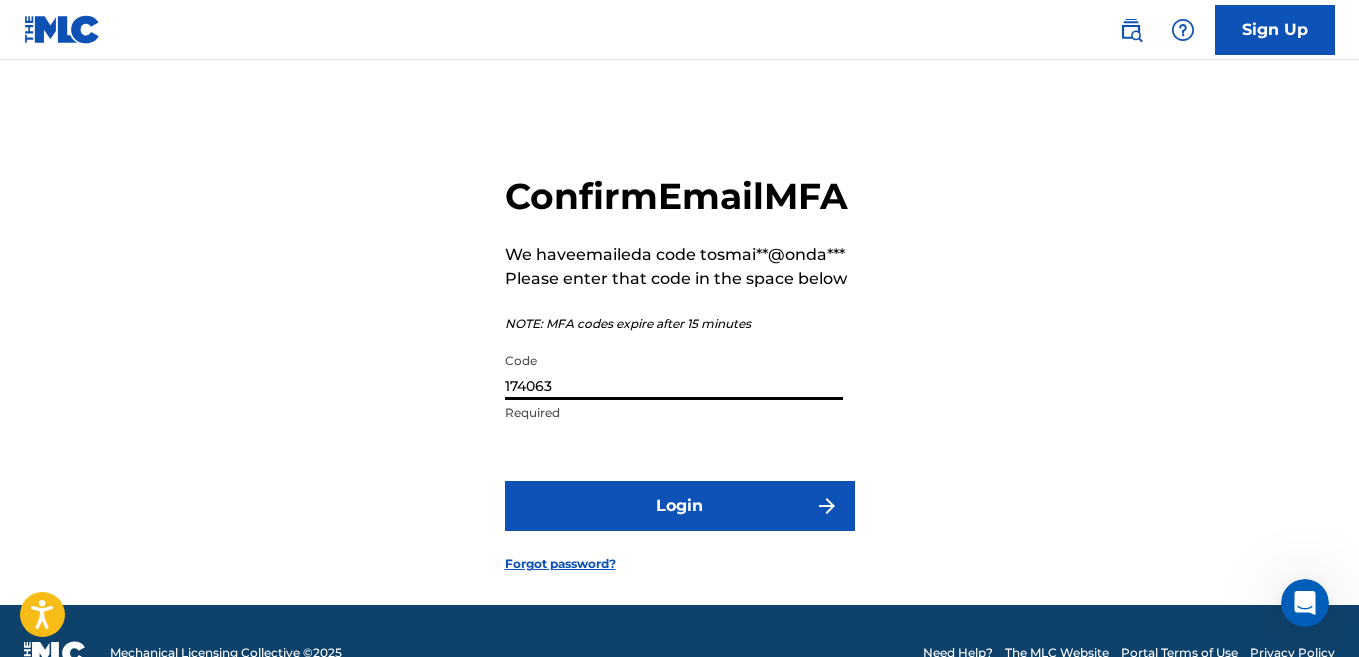 type on "174063" 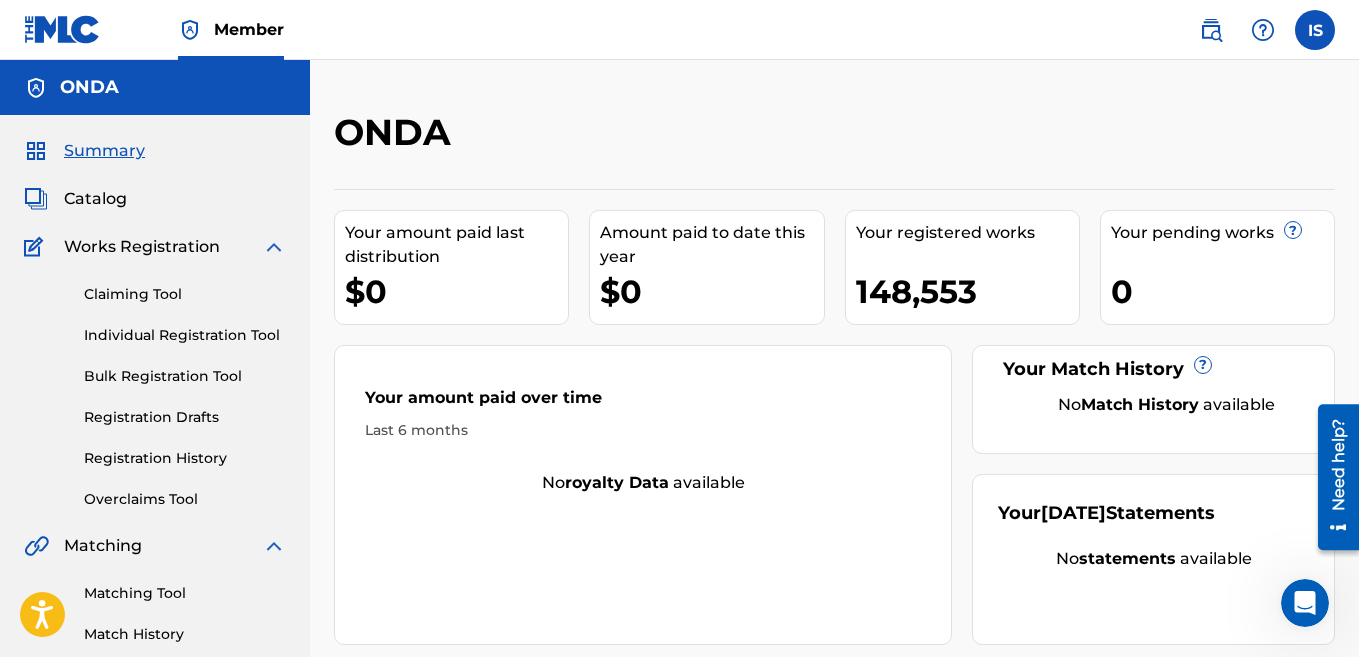 scroll, scrollTop: 0, scrollLeft: 0, axis: both 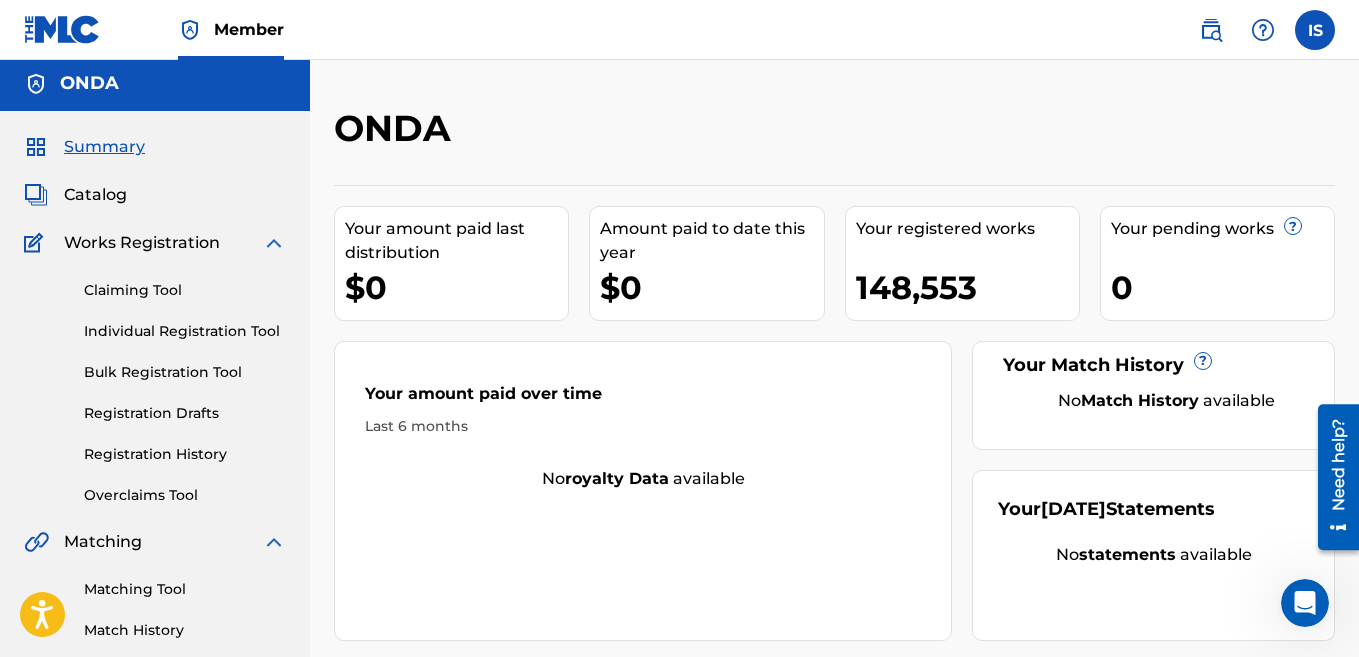 click on "Registration History" at bounding box center [185, 454] 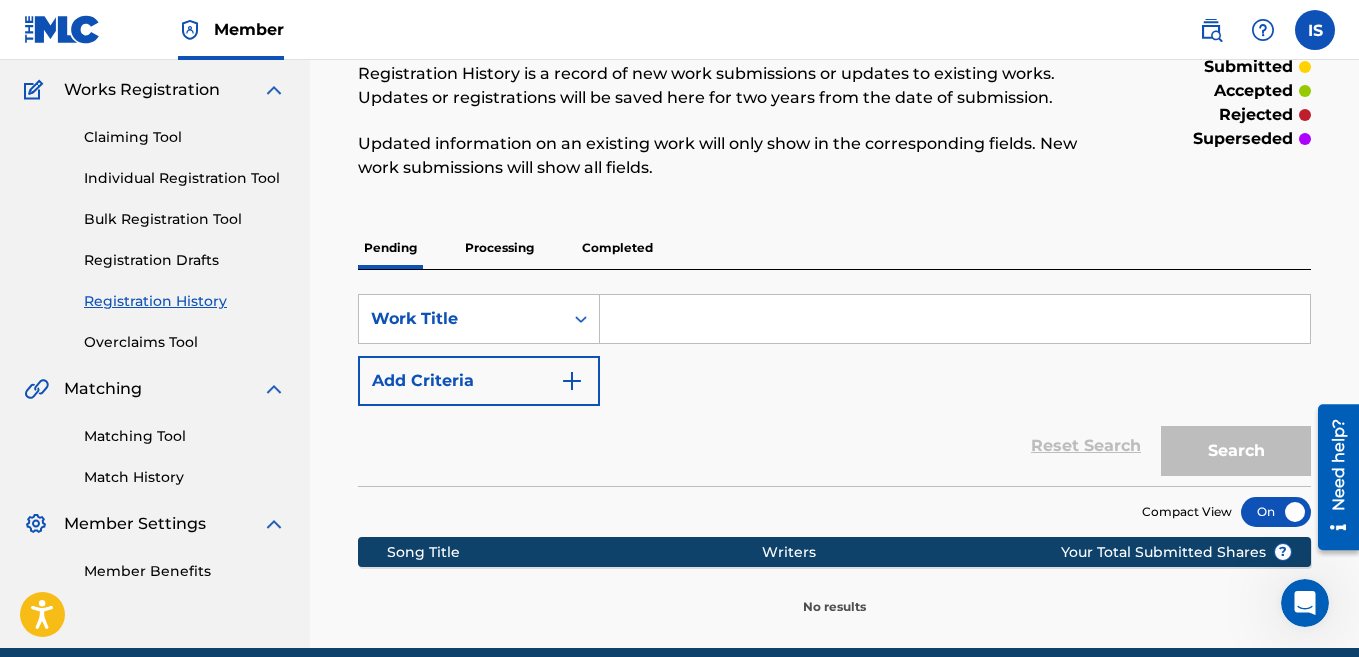 scroll, scrollTop: 129, scrollLeft: 0, axis: vertical 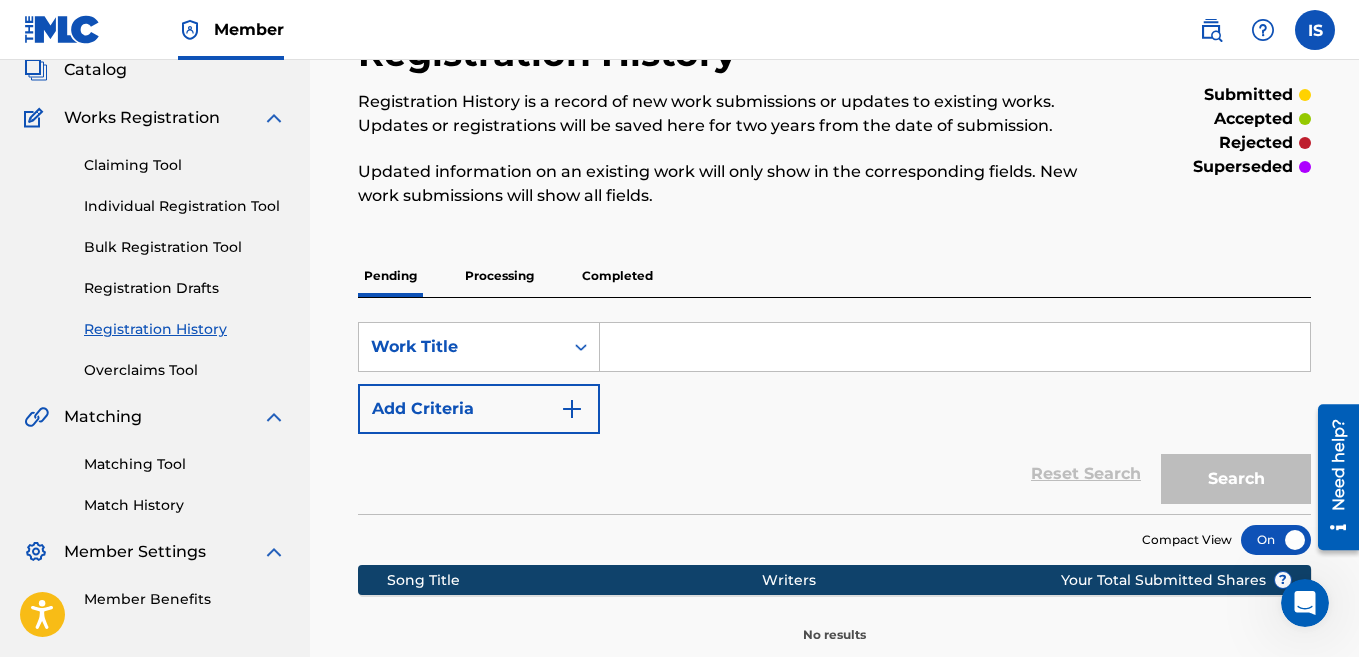 click on "Processing" at bounding box center [499, 276] 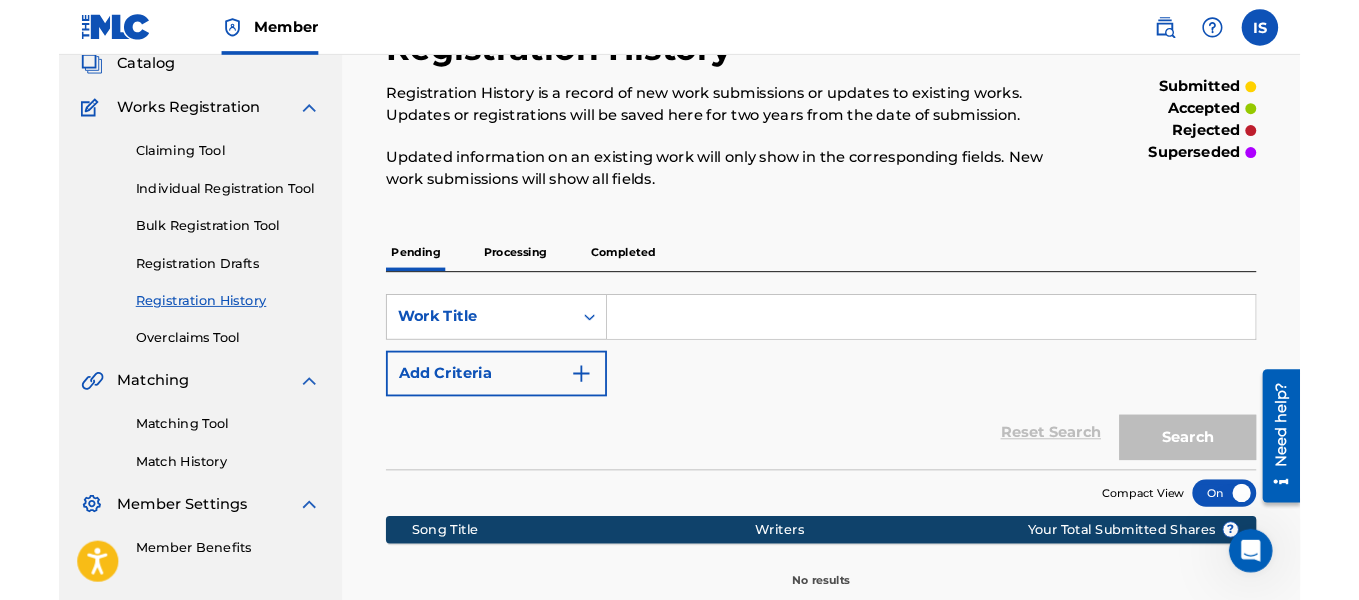 scroll, scrollTop: 0, scrollLeft: 0, axis: both 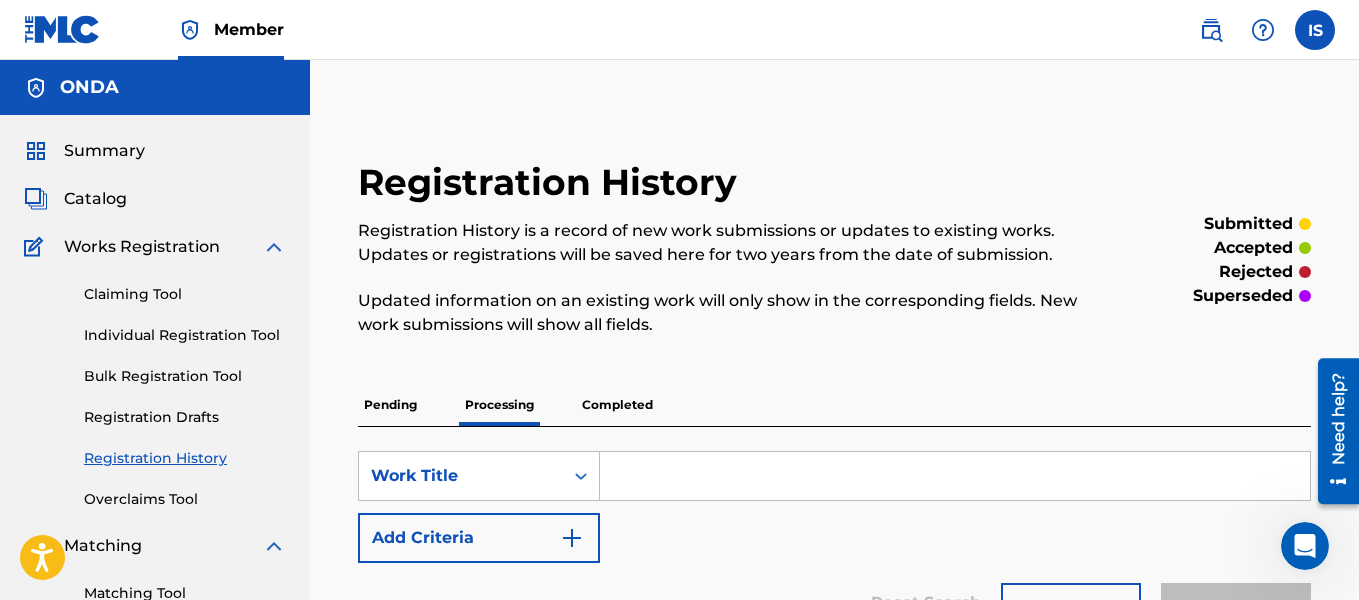 click on "Bulk Registration Tool" at bounding box center [185, 376] 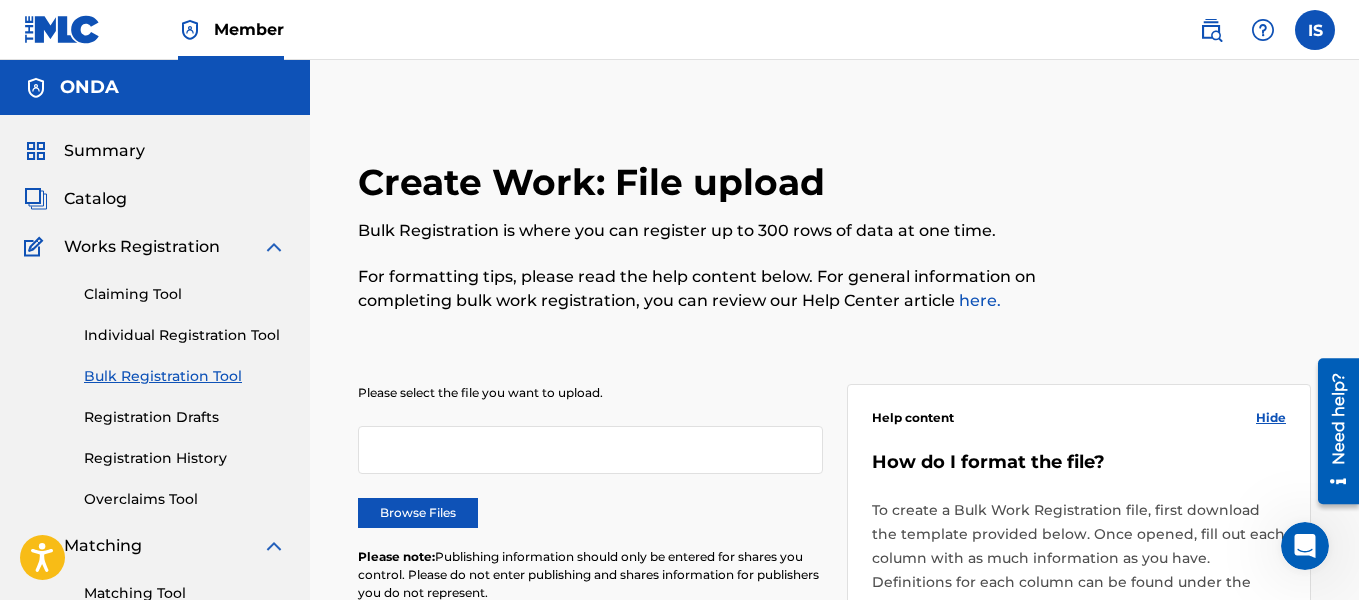 click on "Browse Files" at bounding box center (418, 513) 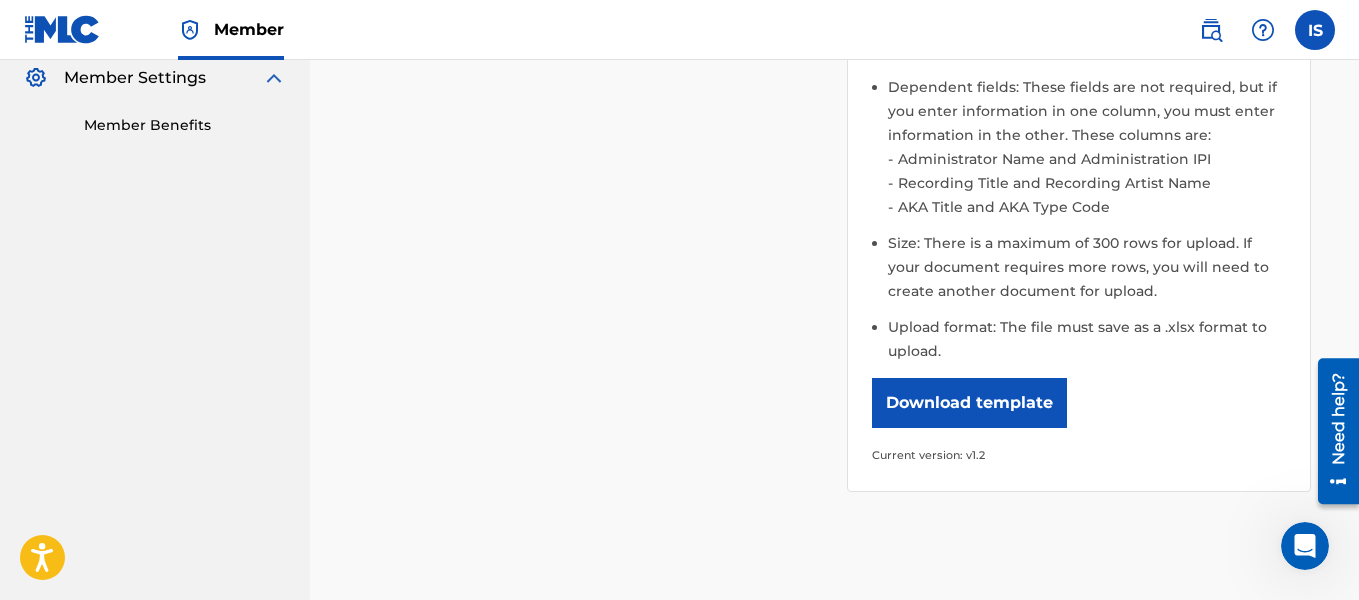 scroll, scrollTop: 793, scrollLeft: 0, axis: vertical 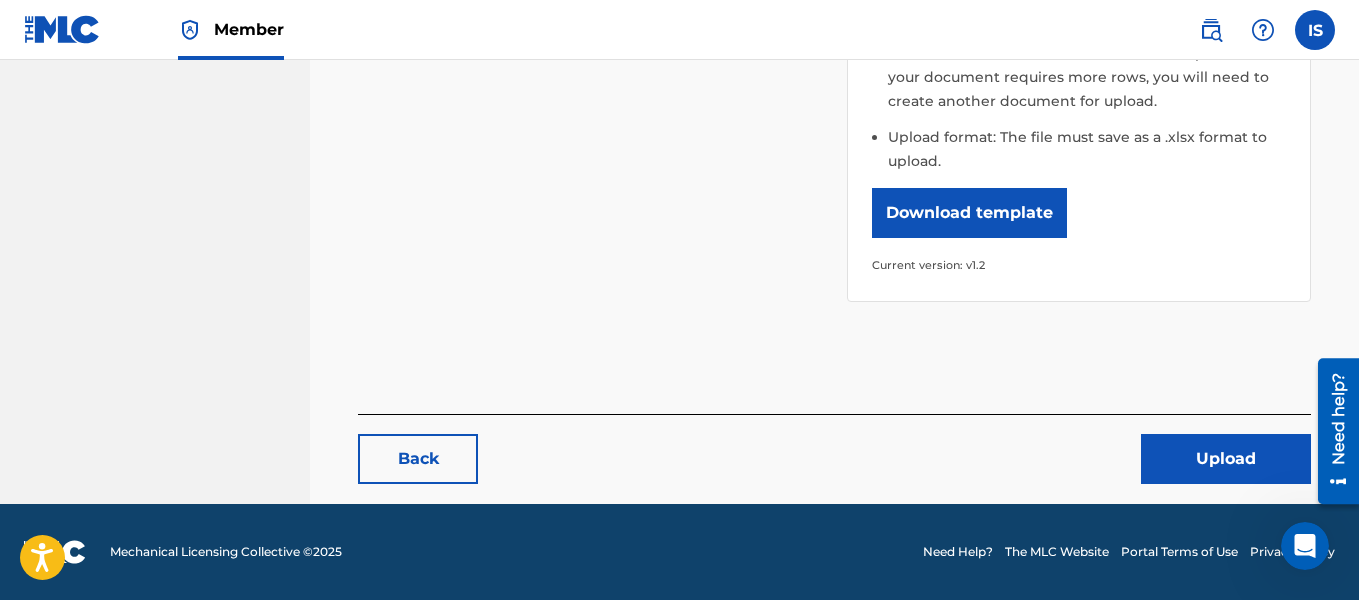 click on "Upload" at bounding box center [1226, 459] 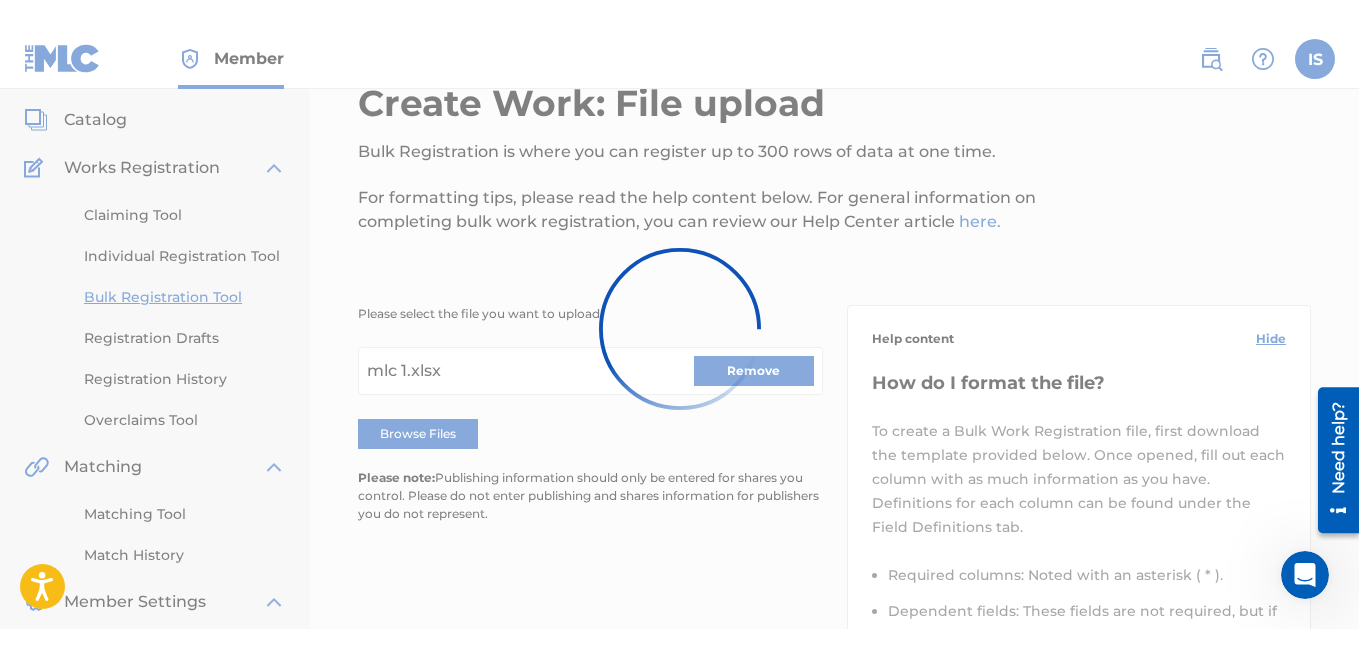 scroll, scrollTop: 100, scrollLeft: 0, axis: vertical 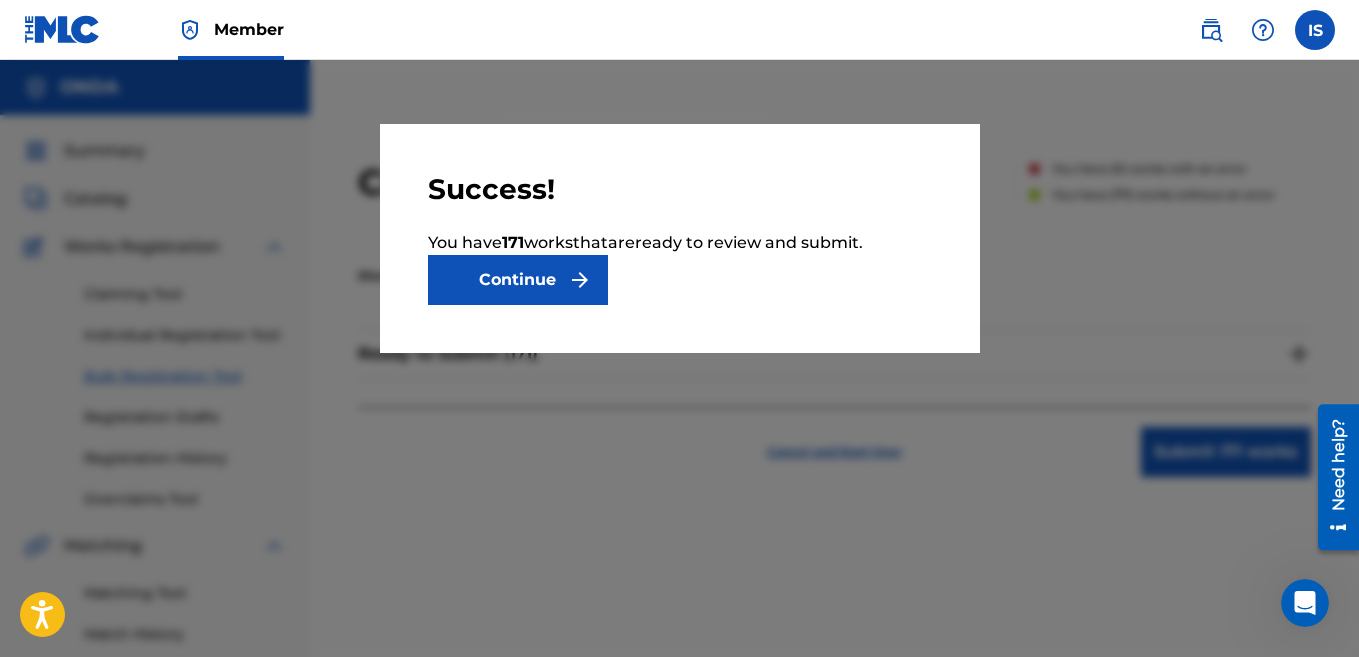 click on "Continue" at bounding box center [518, 280] 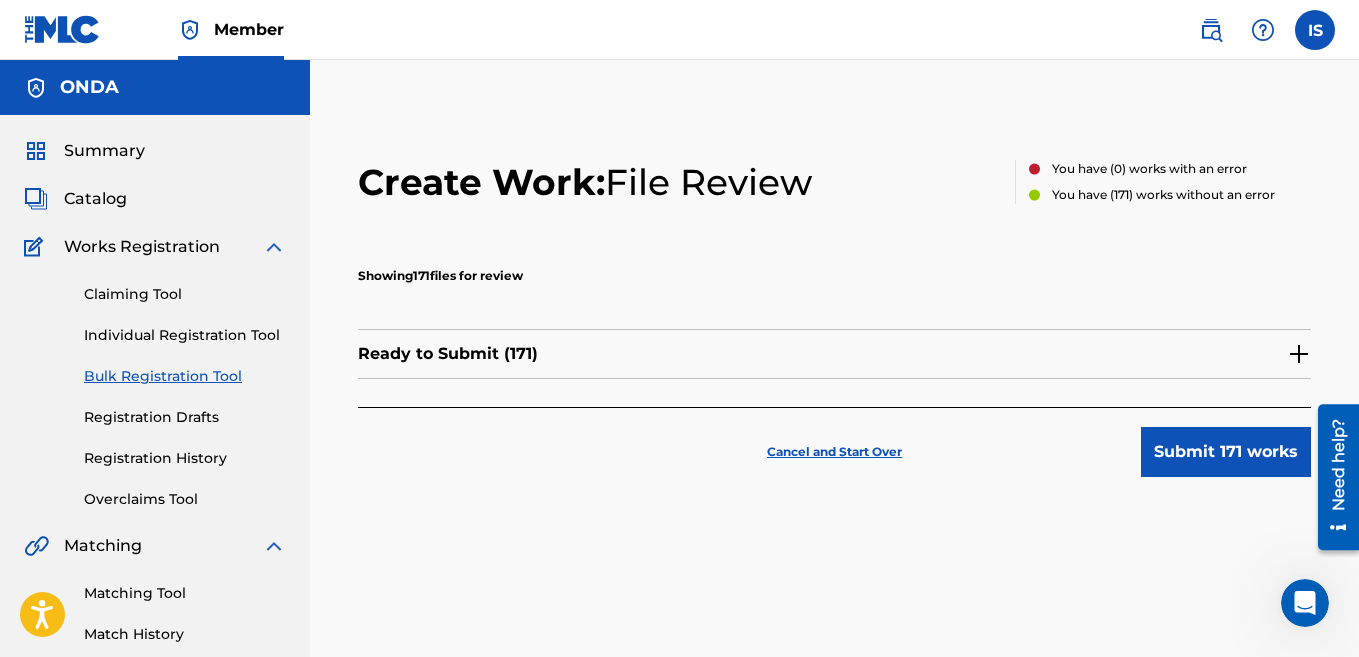 click on "Submit 171 works" at bounding box center [1226, 452] 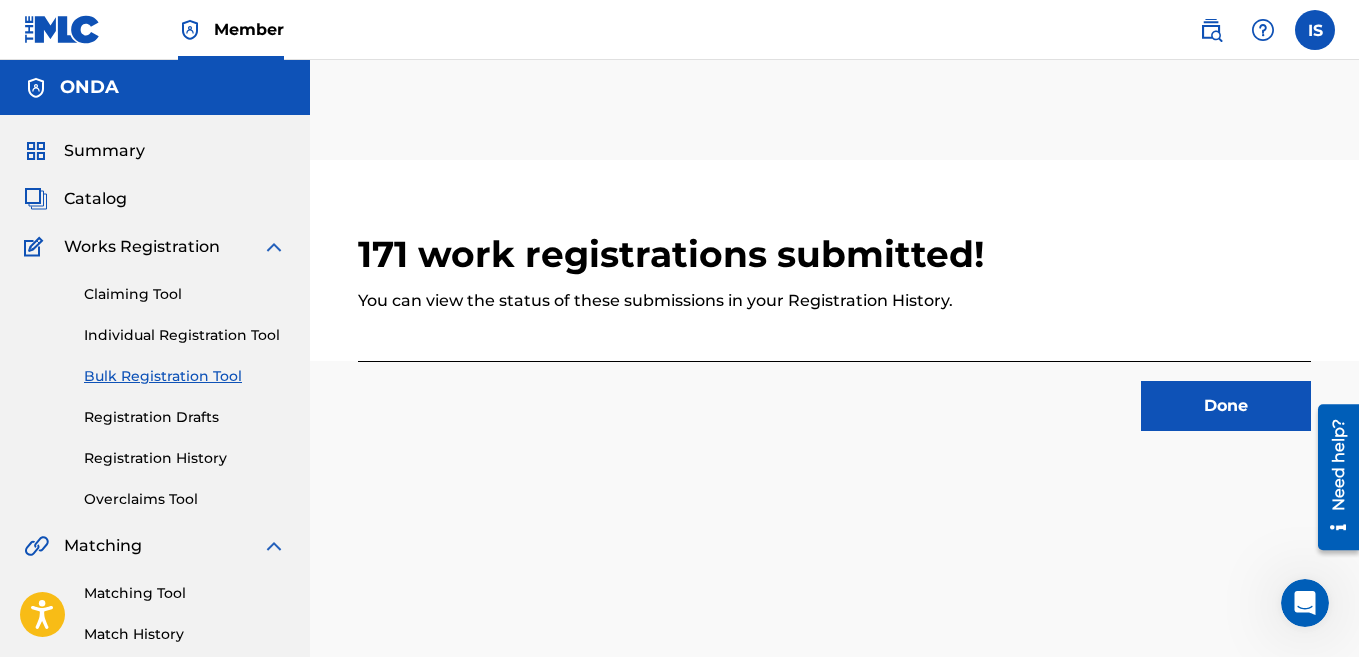 click on "Done" at bounding box center [1226, 406] 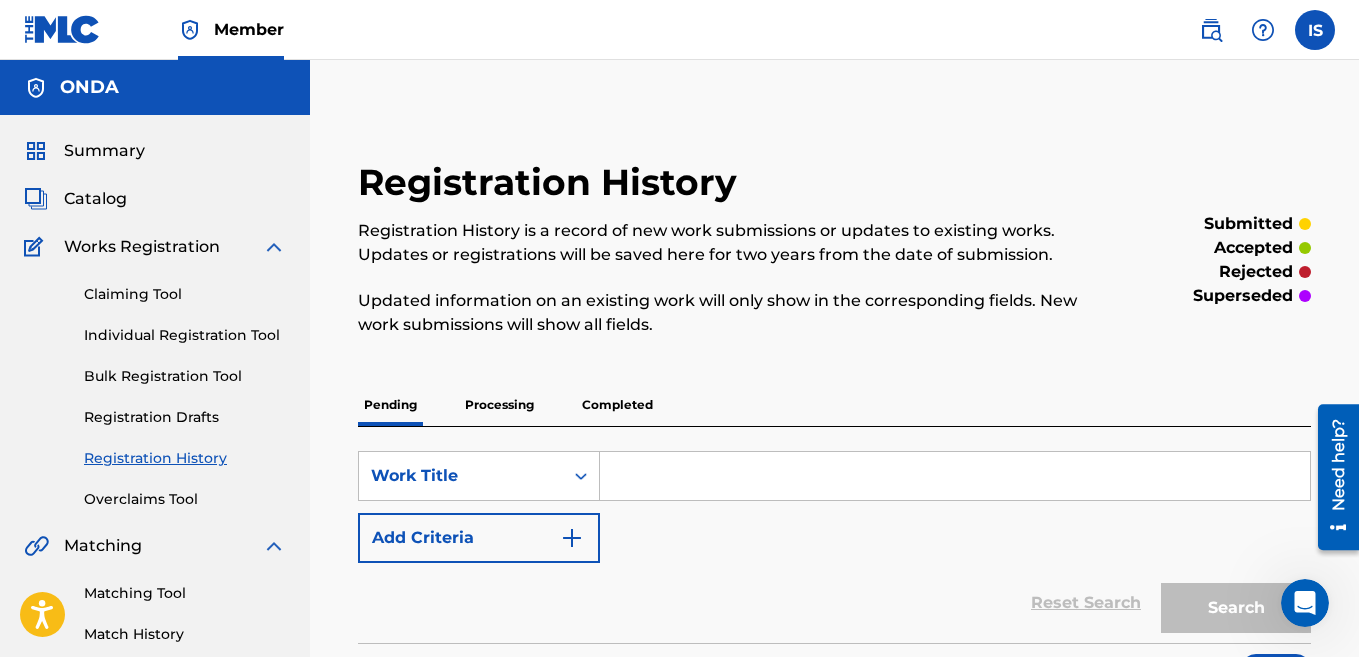 click on "Bulk Registration Tool" at bounding box center (185, 376) 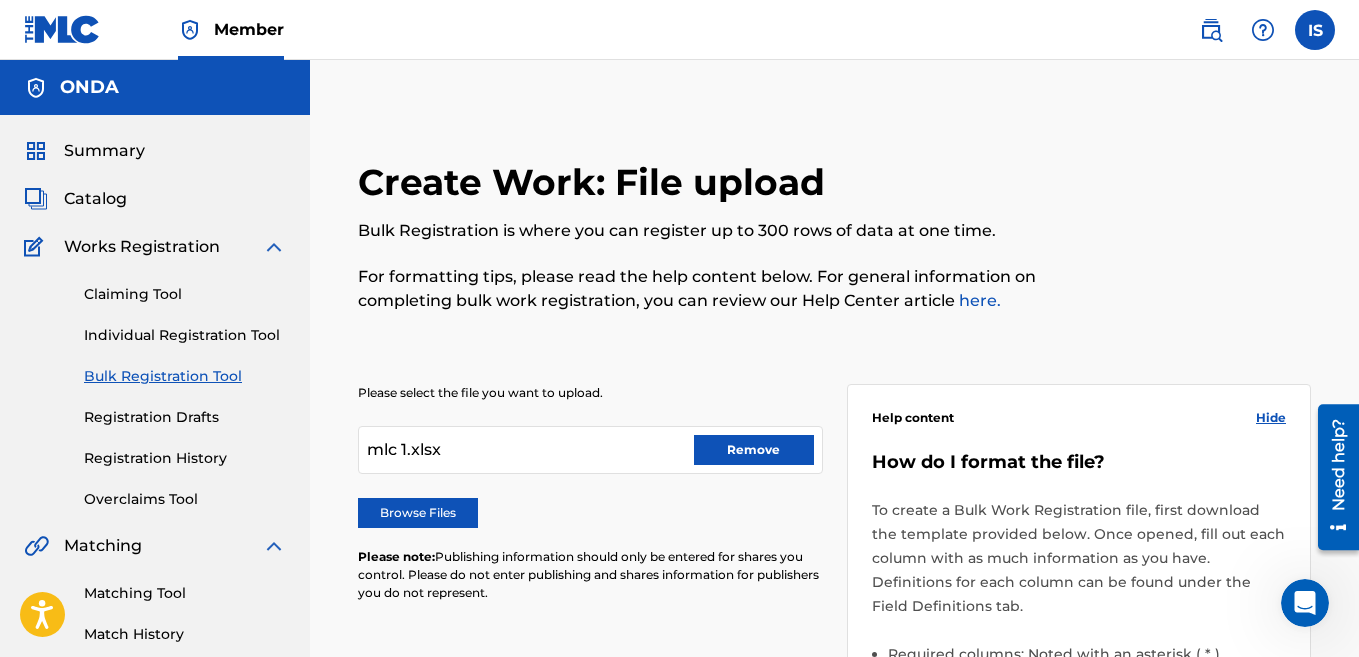 click on "Remove" at bounding box center [754, 450] 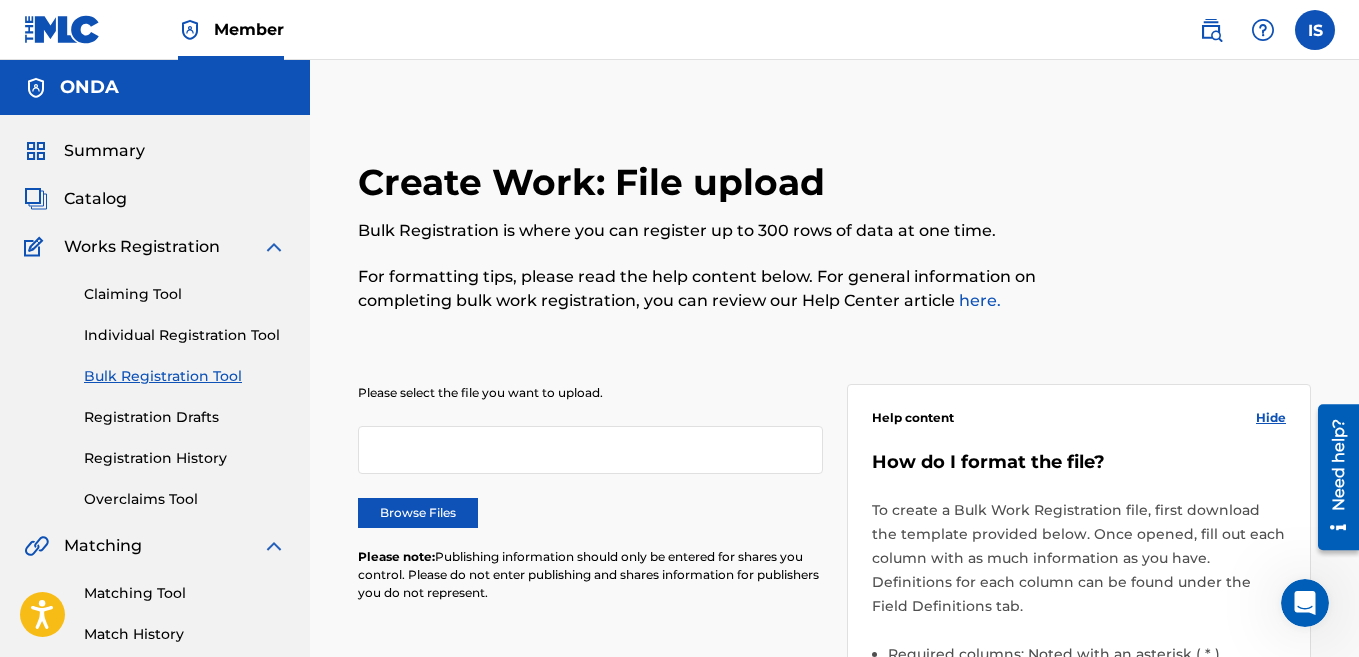 click on "Browse Files" at bounding box center (418, 513) 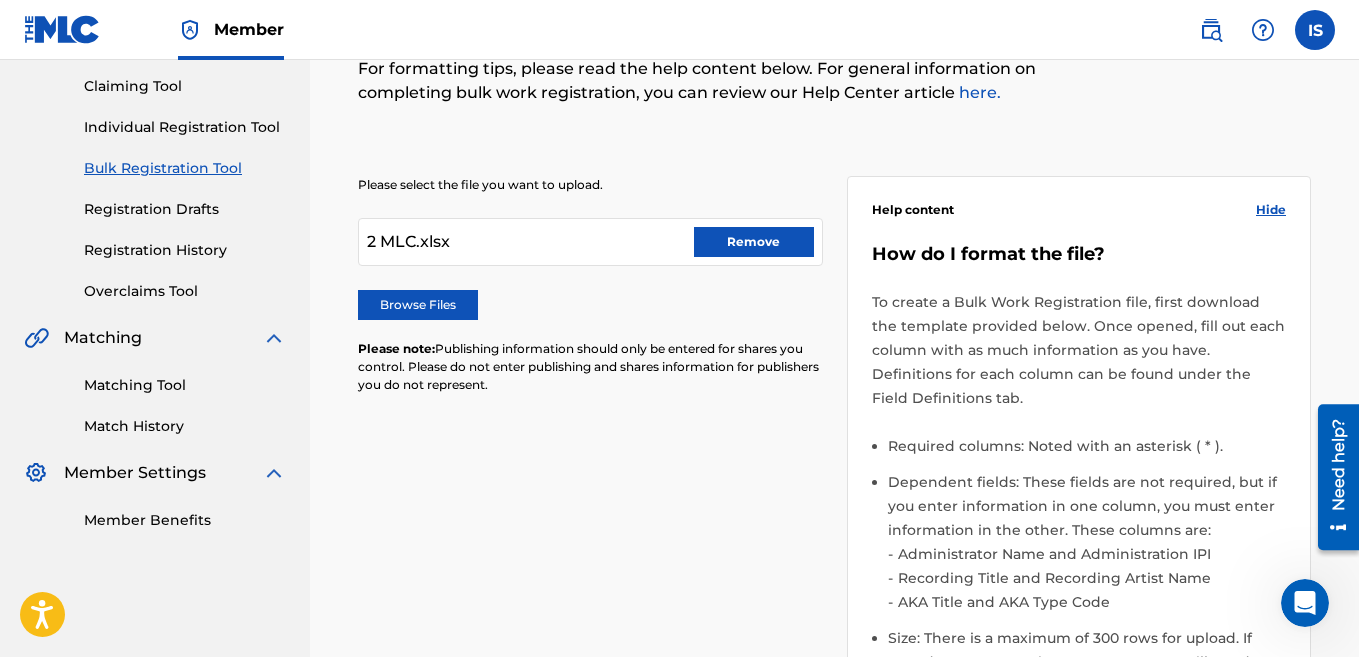 scroll, scrollTop: 736, scrollLeft: 0, axis: vertical 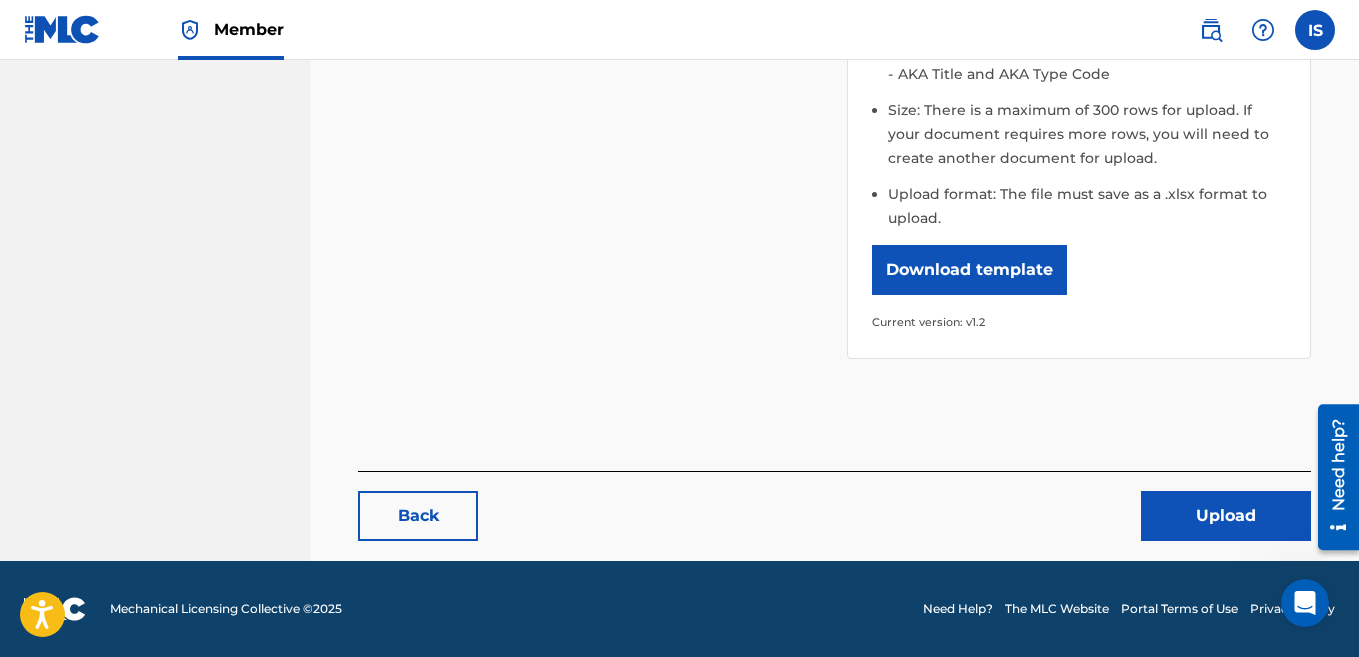click on "Upload" at bounding box center (1226, 516) 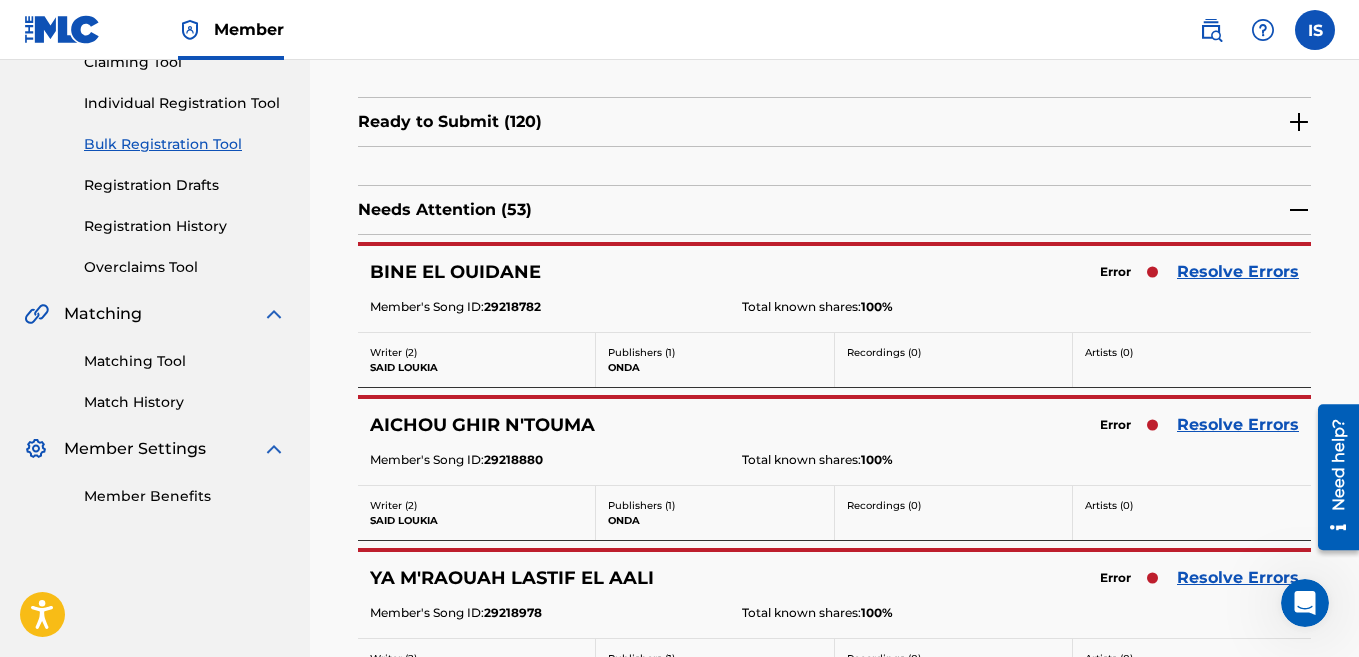 scroll, scrollTop: 234, scrollLeft: 0, axis: vertical 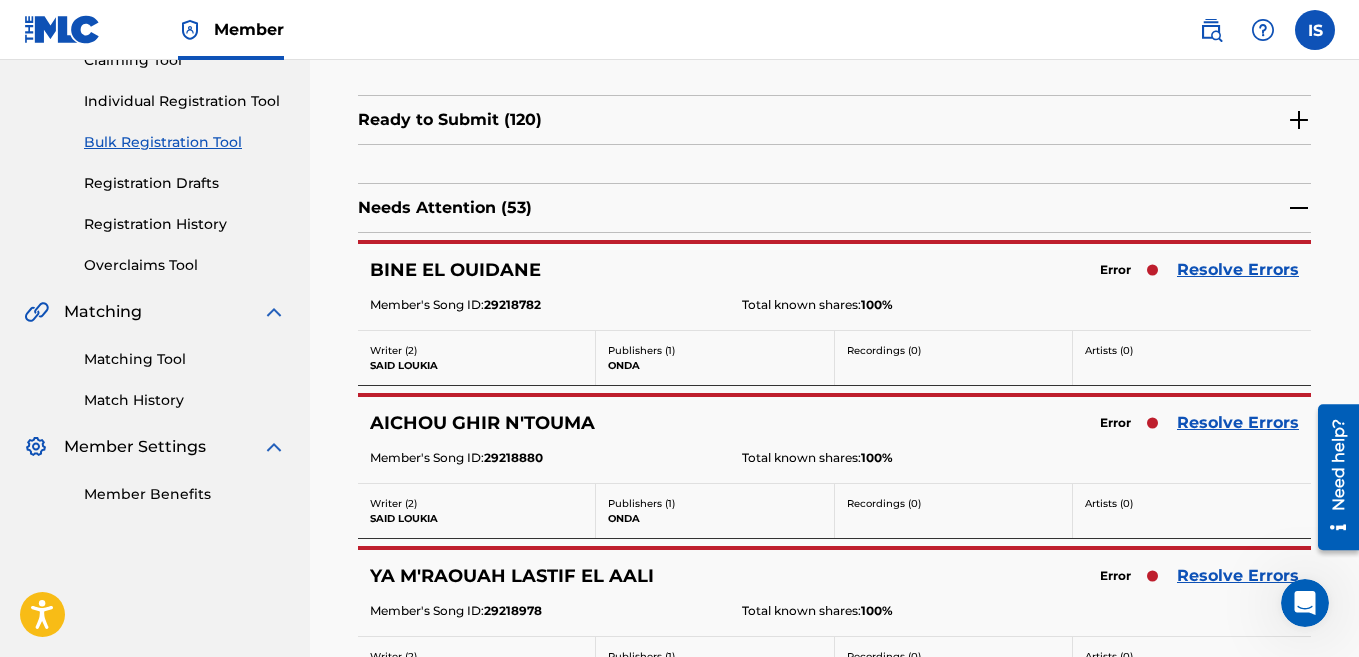 click on "Resolve Errors" at bounding box center [1238, 270] 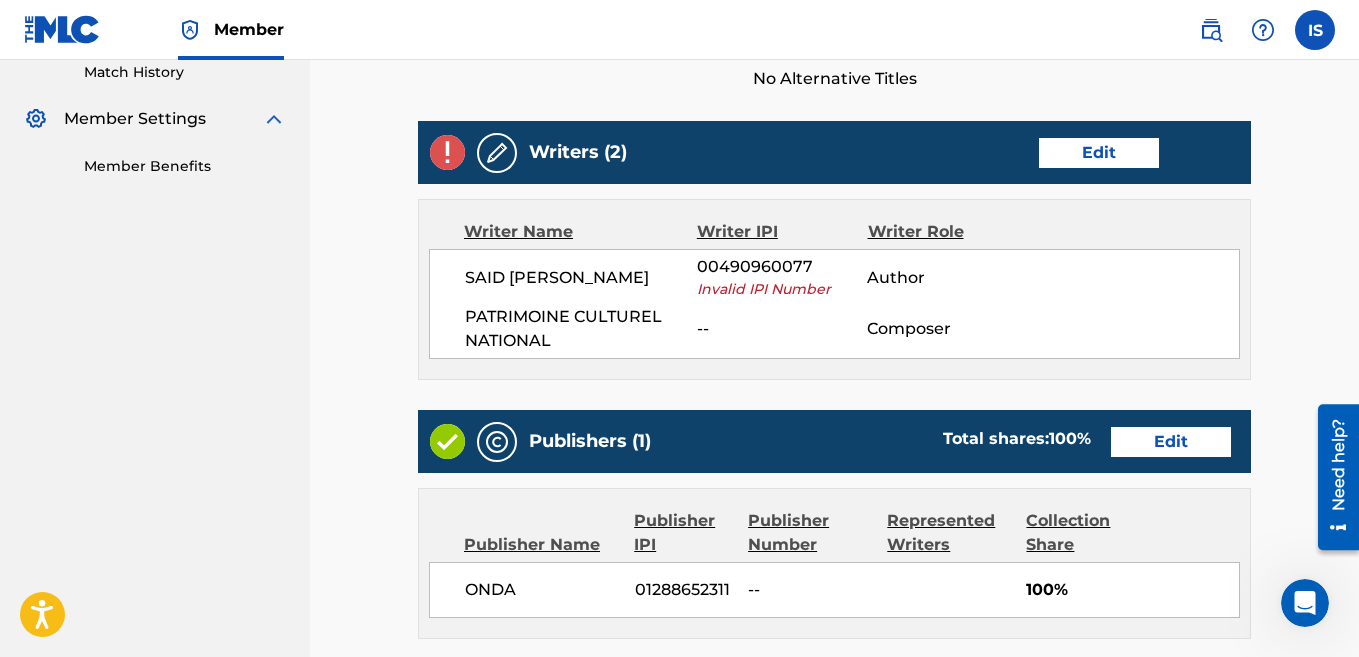 scroll, scrollTop: 967, scrollLeft: 0, axis: vertical 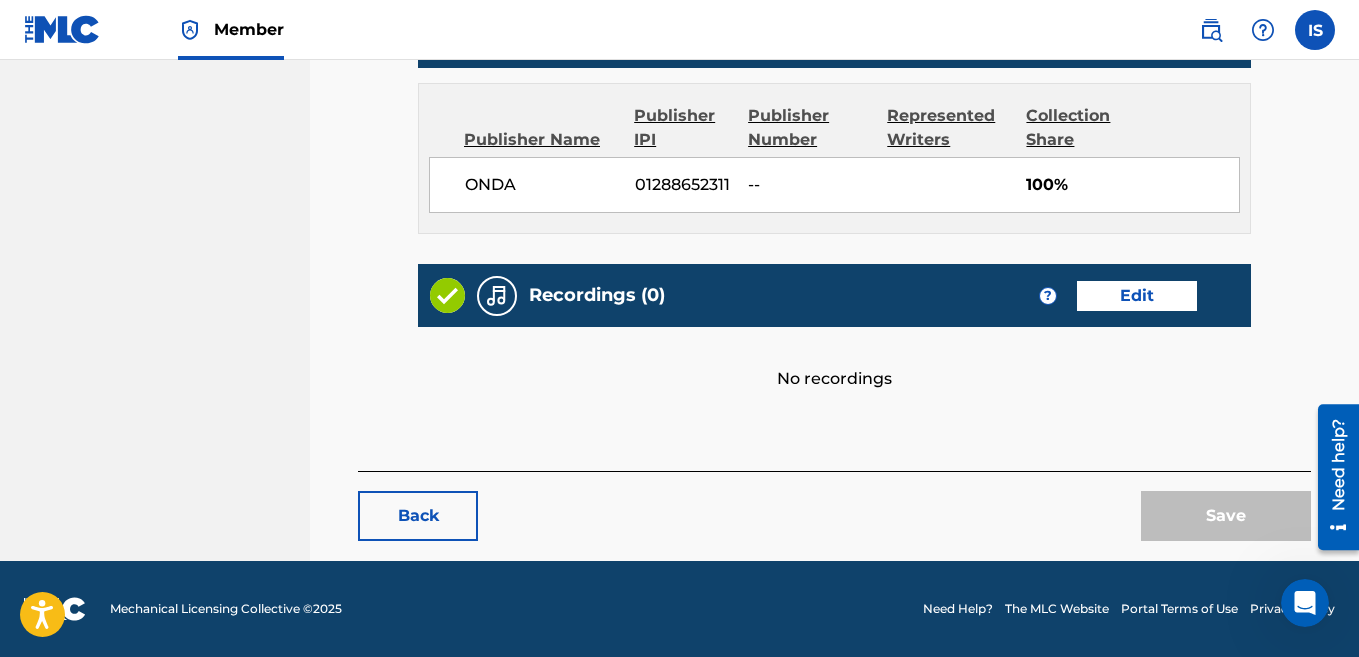 drag, startPoint x: 416, startPoint y: 546, endPoint x: 412, endPoint y: 534, distance: 12.649111 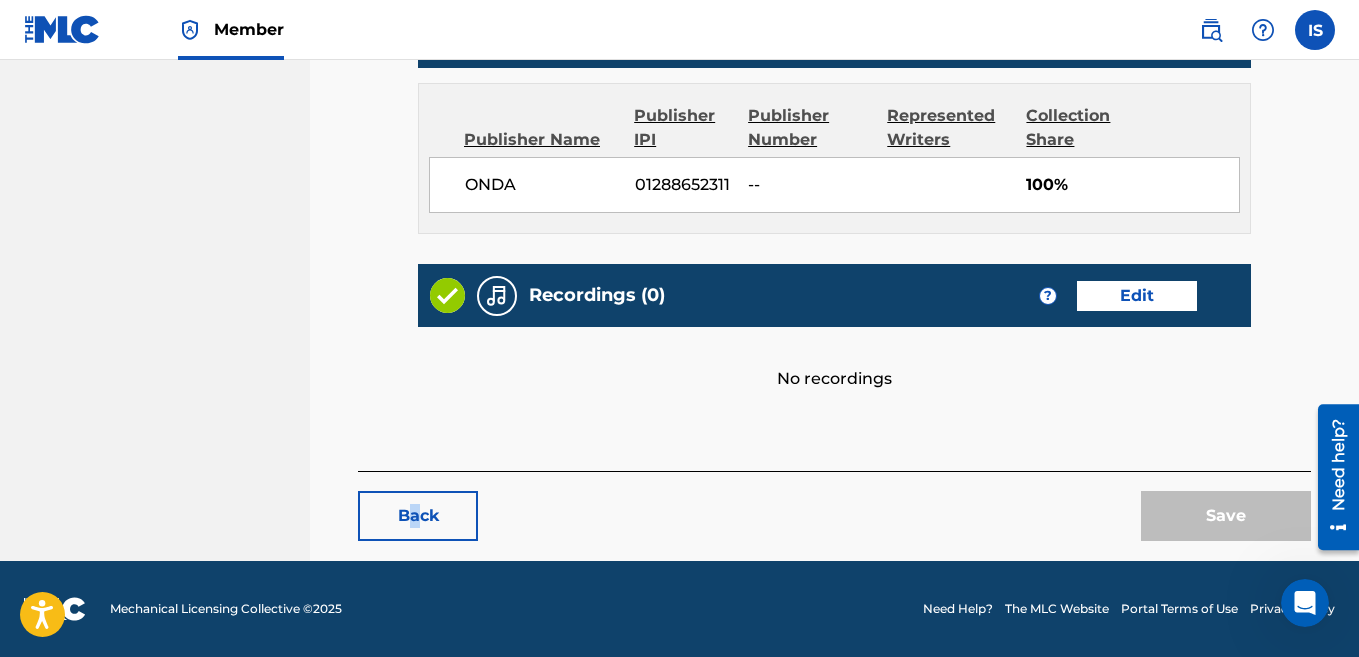 click on "Back" at bounding box center [418, 516] 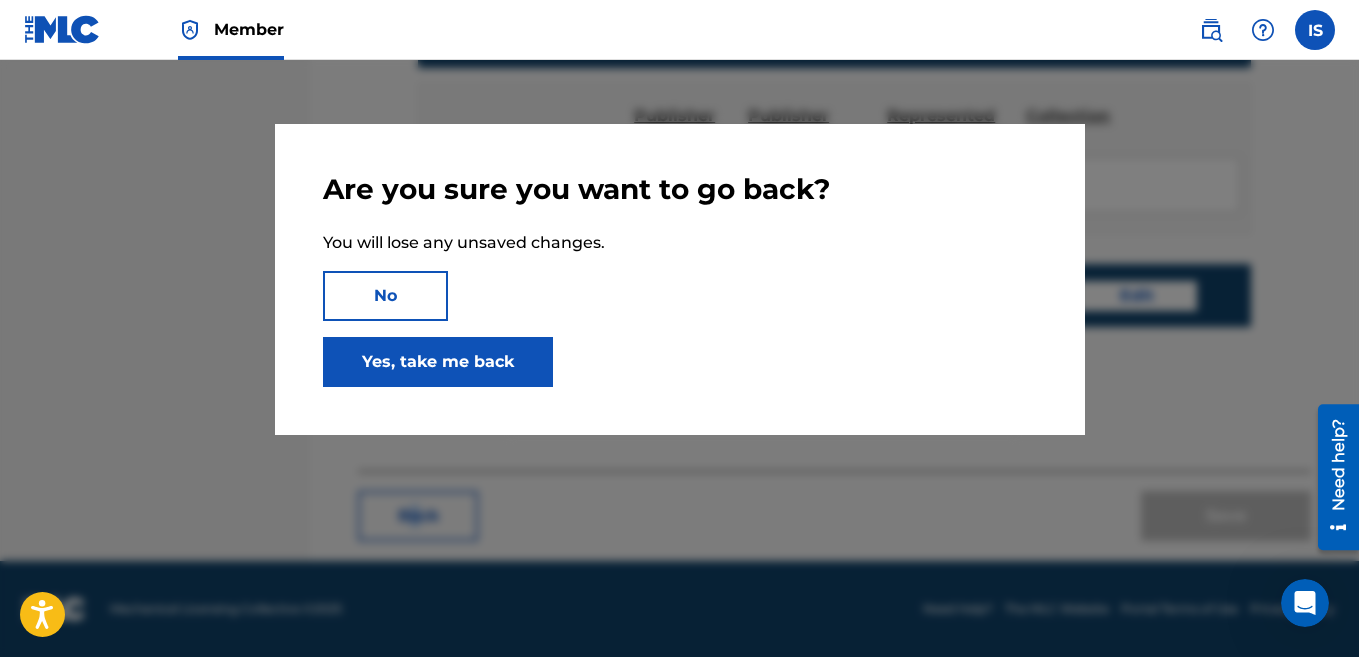click on "Yes, take me back" at bounding box center (438, 362) 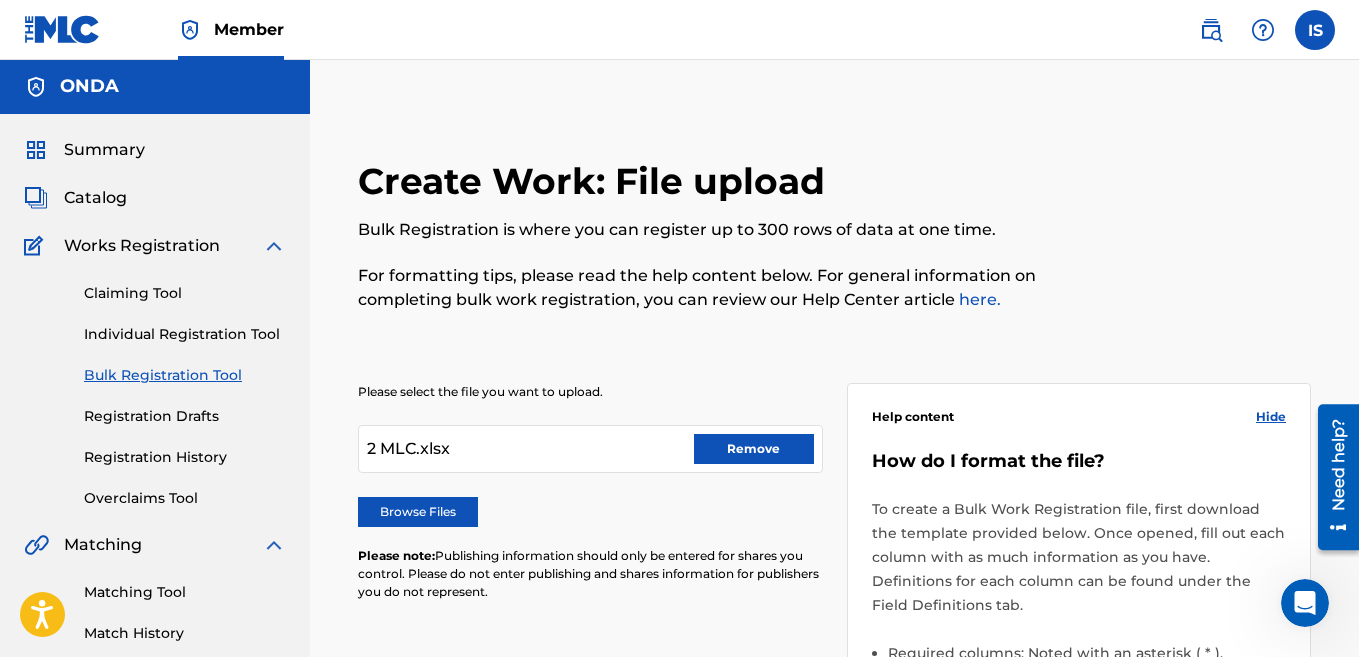 scroll, scrollTop: 736, scrollLeft: 0, axis: vertical 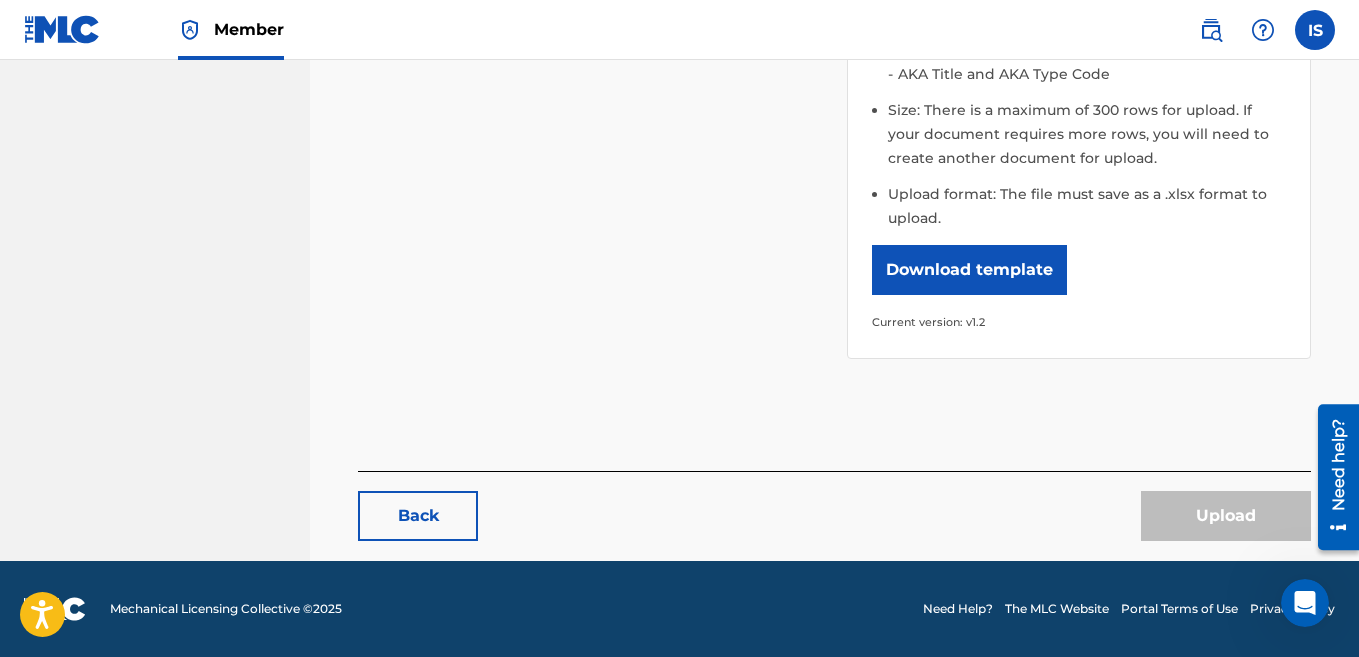 click on "Help content Hide   How do I format the file? To create a Bulk Work Registration file, first download the template provided below. Once opened, fill out each column with as much information as you have. Definitions for each column can be found under the Field Definitions tab. Required columns: Noted with an asterisk ( * ). Dependent fields: These fields are not required, but if you enter information in one column, you must enter information in the other. These columns are: Administrator Name and Administration IPI Recording Title and Recording Artist Name AKA Title and AKA Type Code Size: There is a maximum of 300 rows for upload. If your document requires more rows, you will need to create another document for upload. Upload format: The file must save as a .xlsx format to upload. Download template Current version: v1.2" at bounding box center (1079, 15) 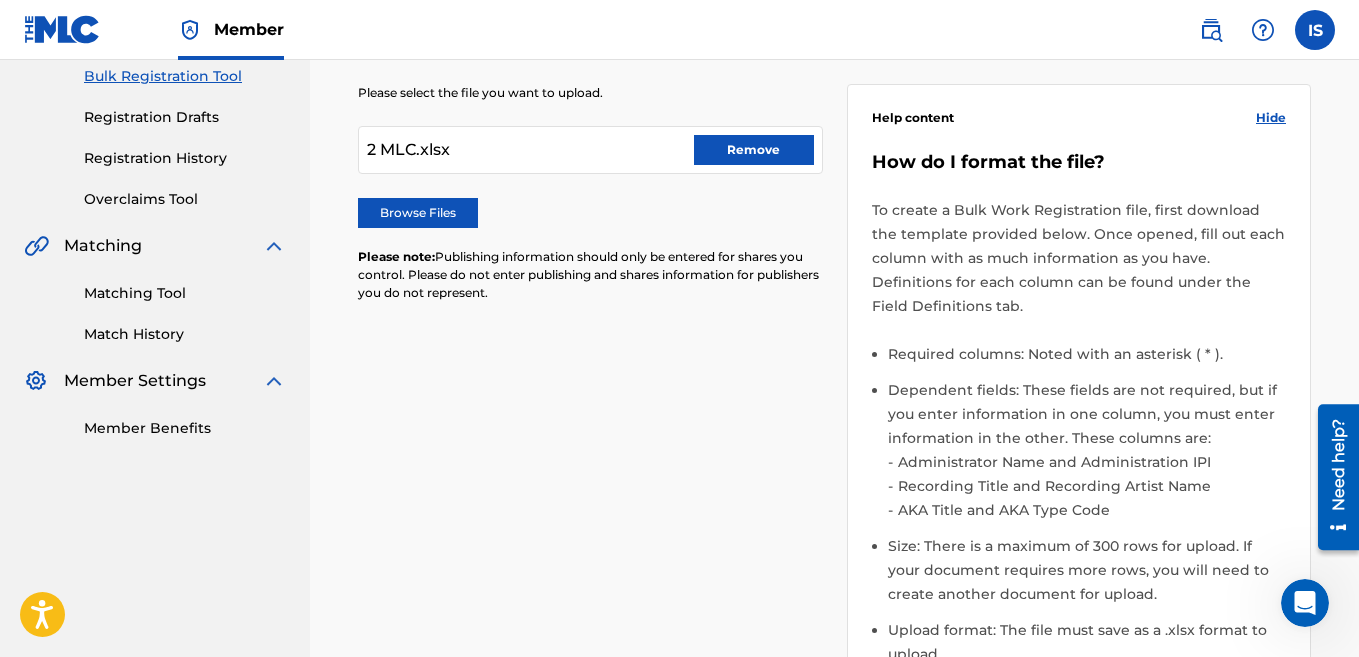 scroll, scrollTop: 287, scrollLeft: 0, axis: vertical 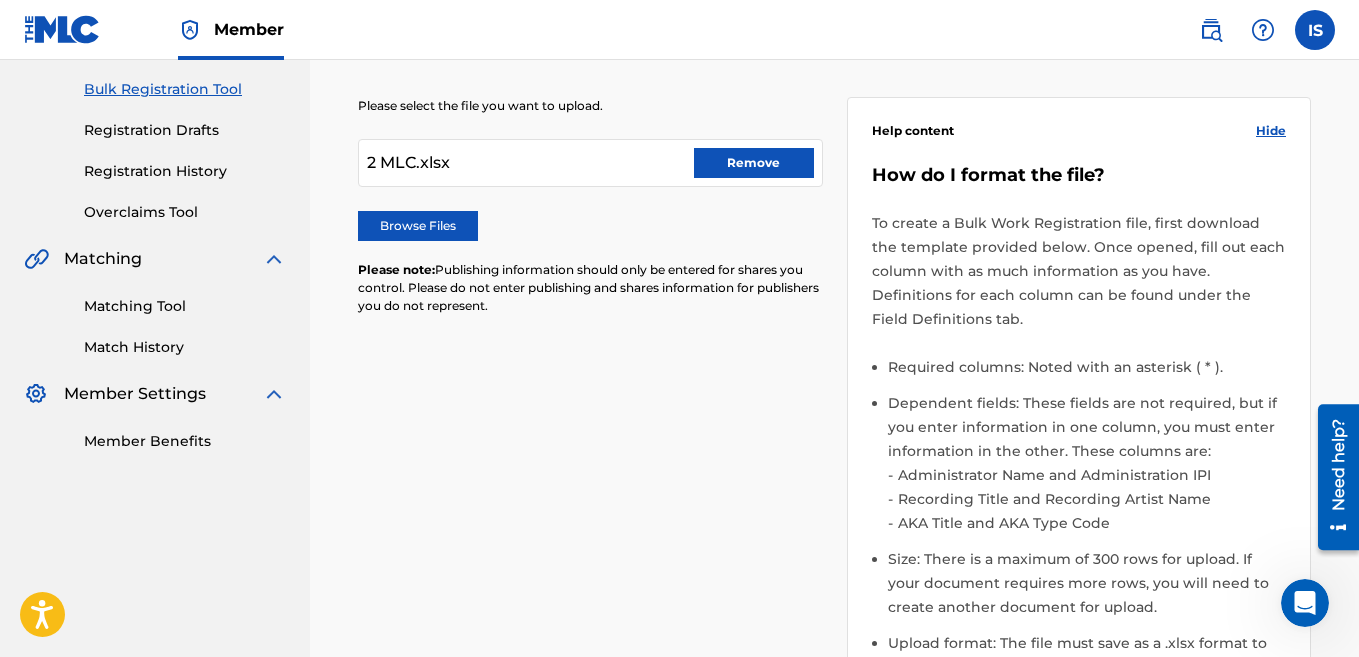 click on "Remove" at bounding box center (754, 163) 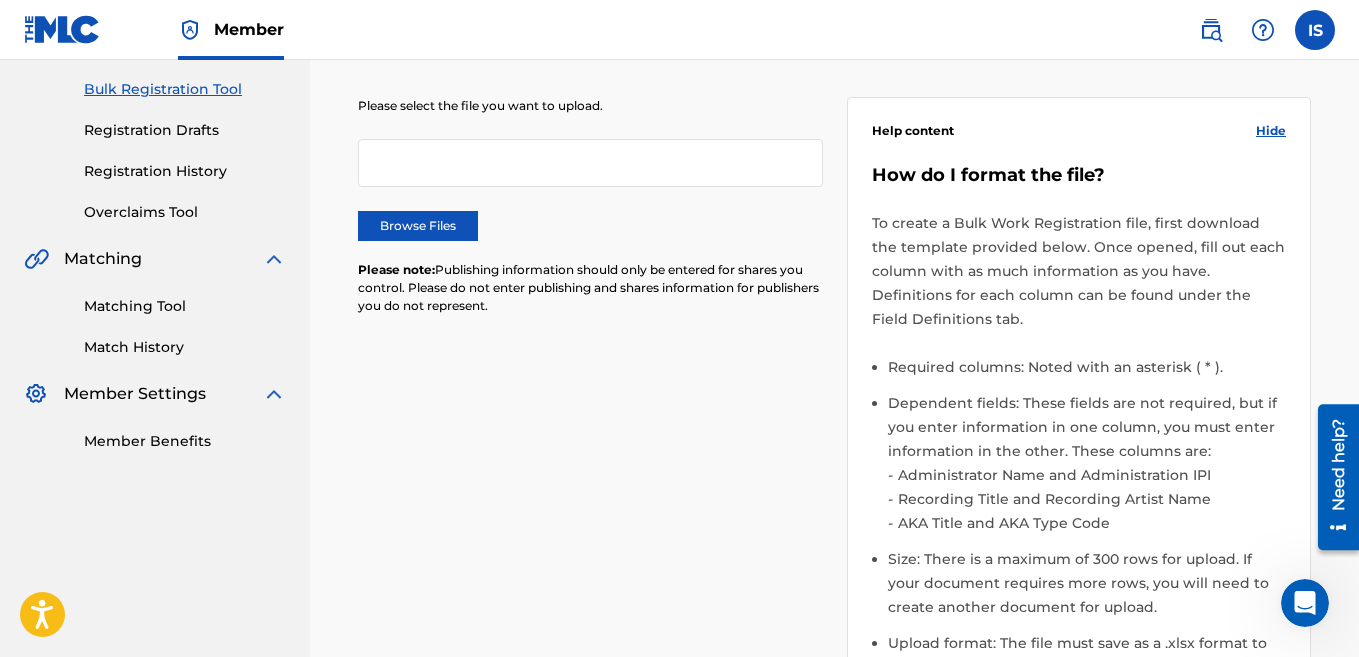 click on "Browse Files" at bounding box center (418, 226) 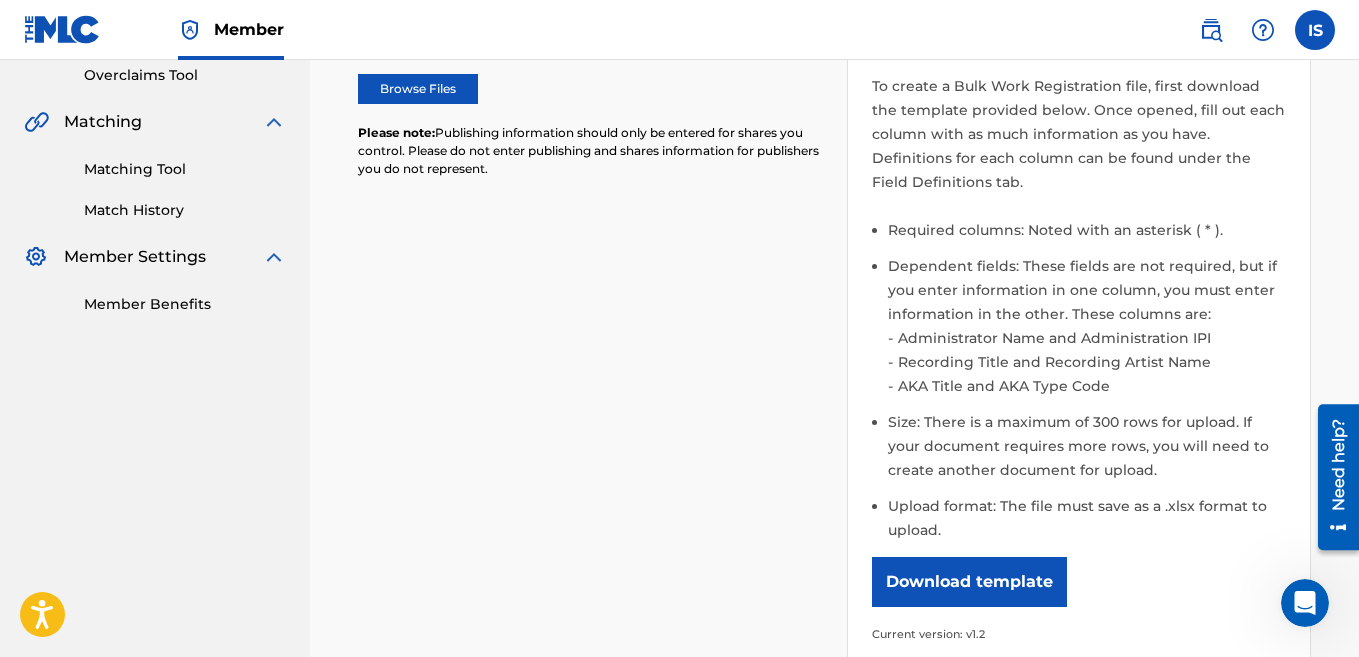 scroll, scrollTop: 736, scrollLeft: 0, axis: vertical 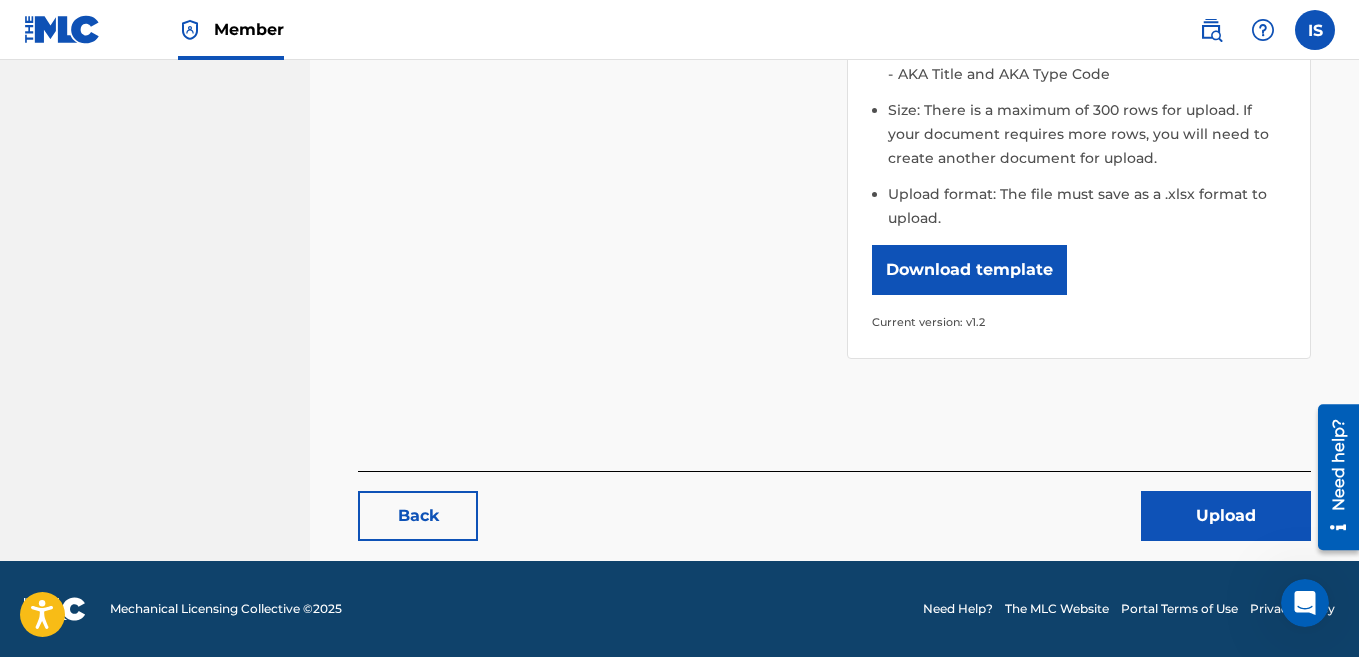 click on "Upload" at bounding box center (1226, 516) 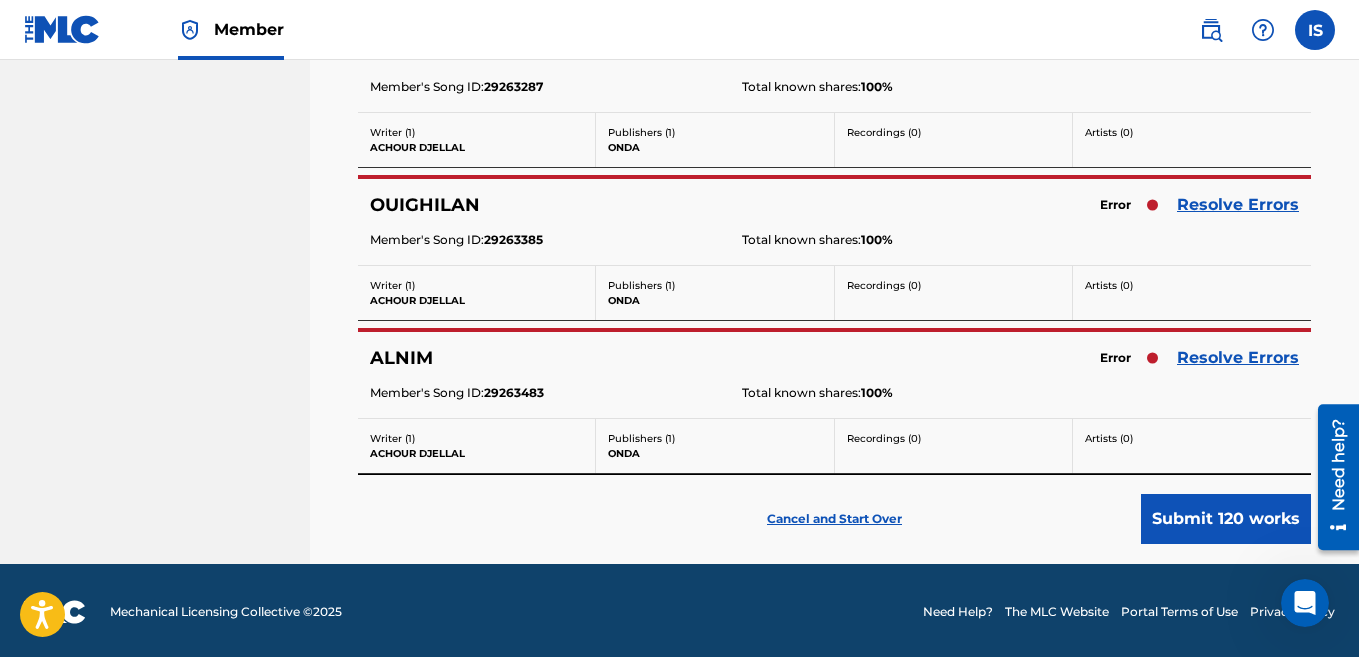 scroll, scrollTop: 8103, scrollLeft: 0, axis: vertical 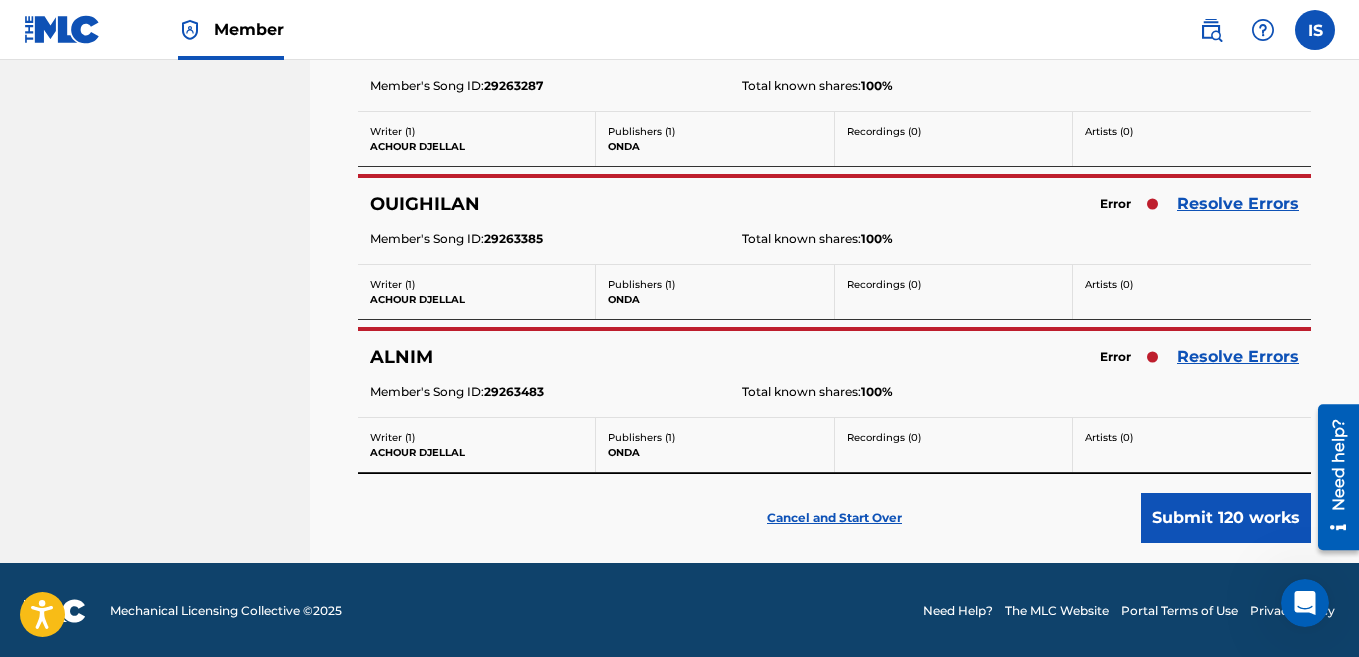 click on "Cancel and Start Over" at bounding box center (834, 518) 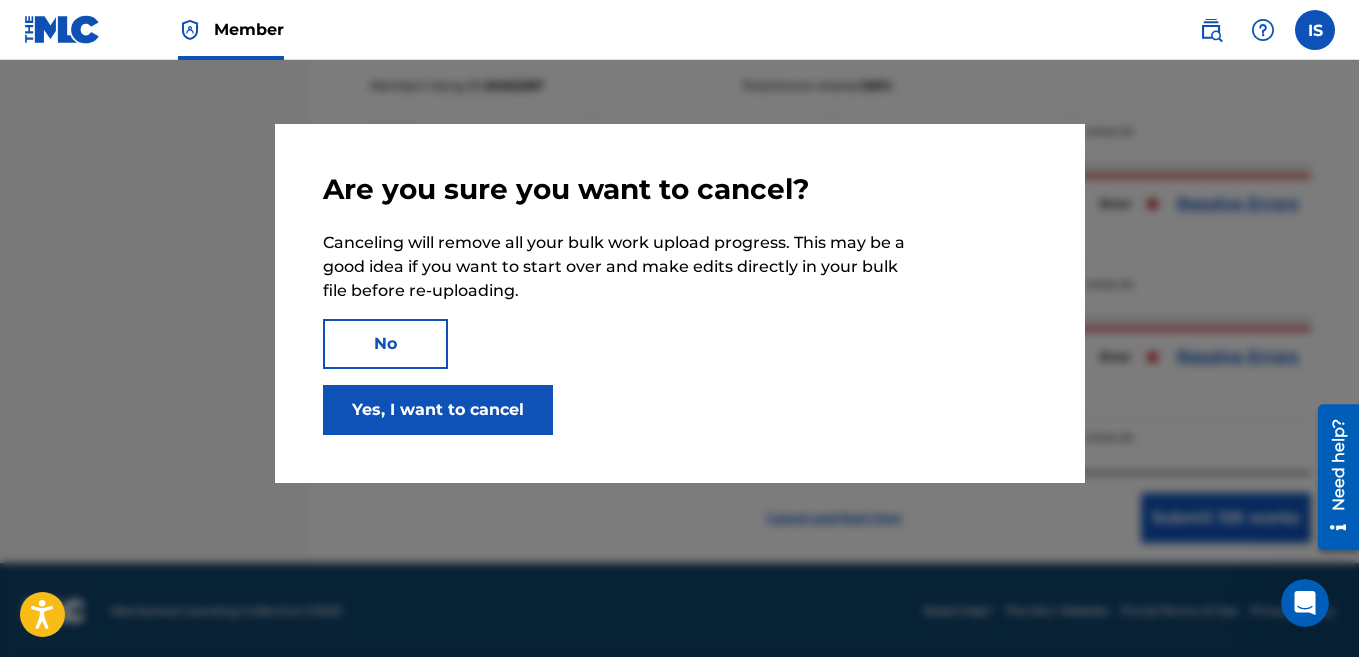 click on "Yes, I want to cancel" at bounding box center (438, 410) 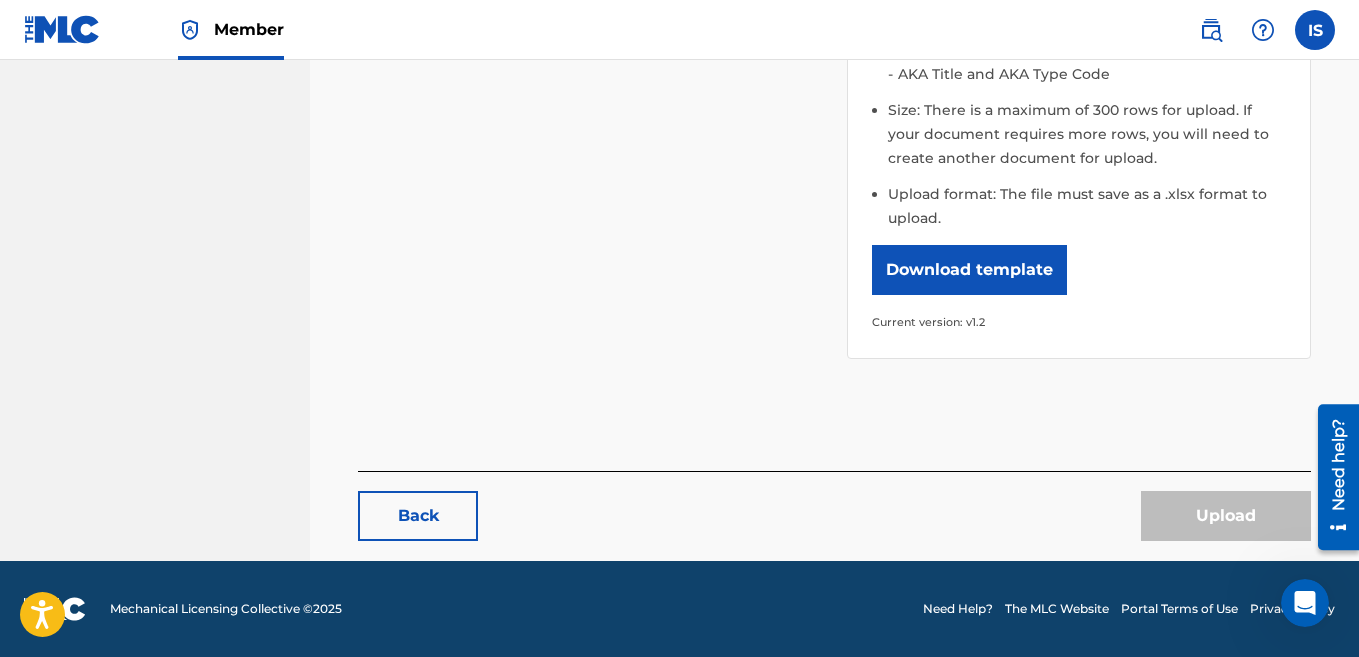 scroll, scrollTop: 0, scrollLeft: 0, axis: both 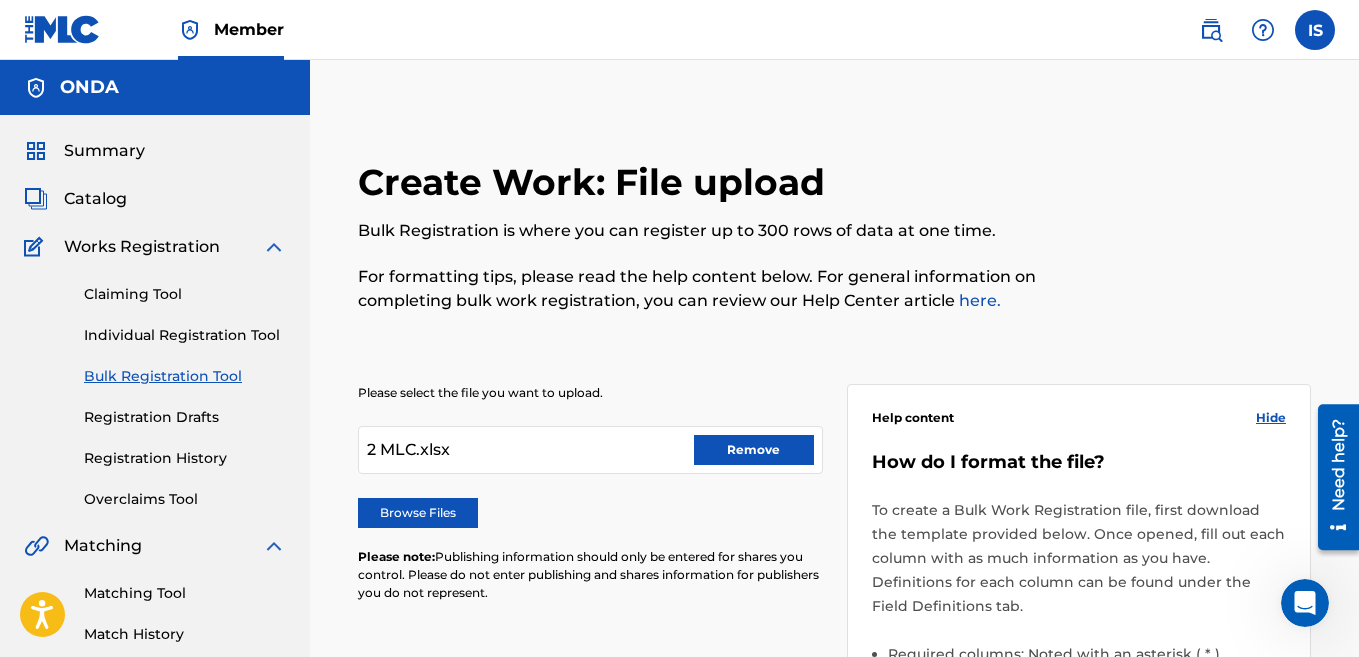 click on "Remove" at bounding box center [754, 450] 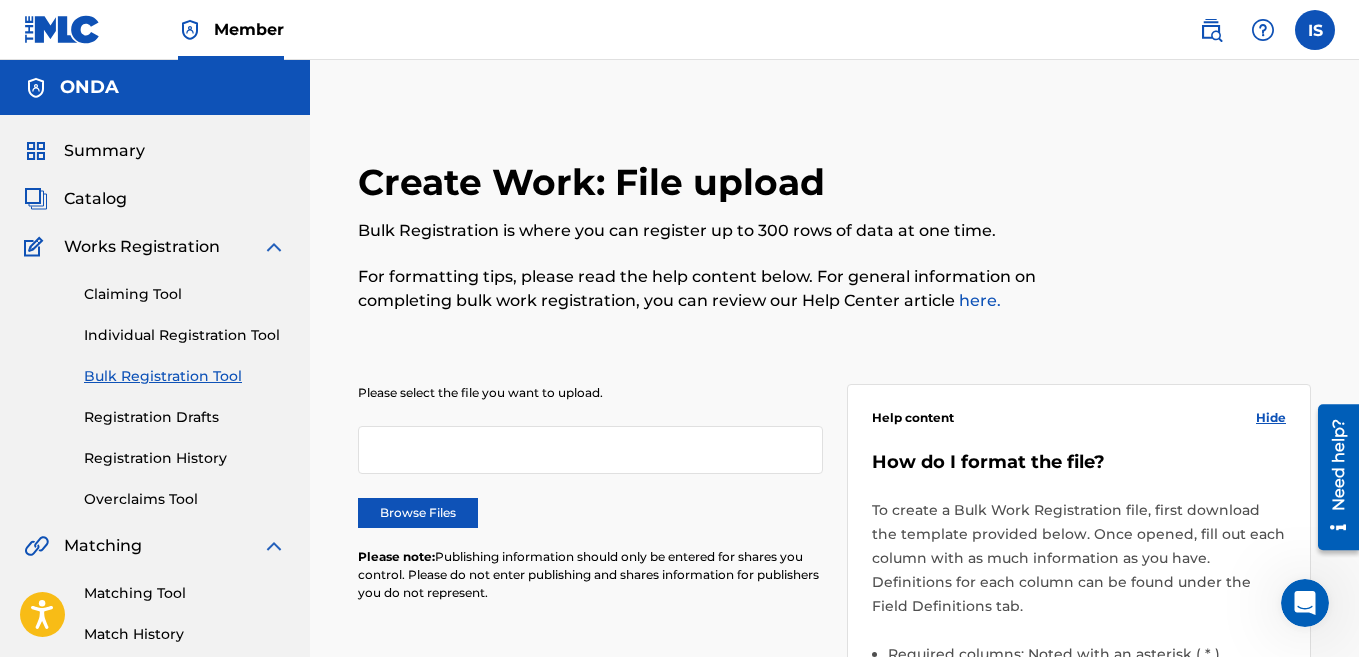 click on "Browse Files" at bounding box center [418, 513] 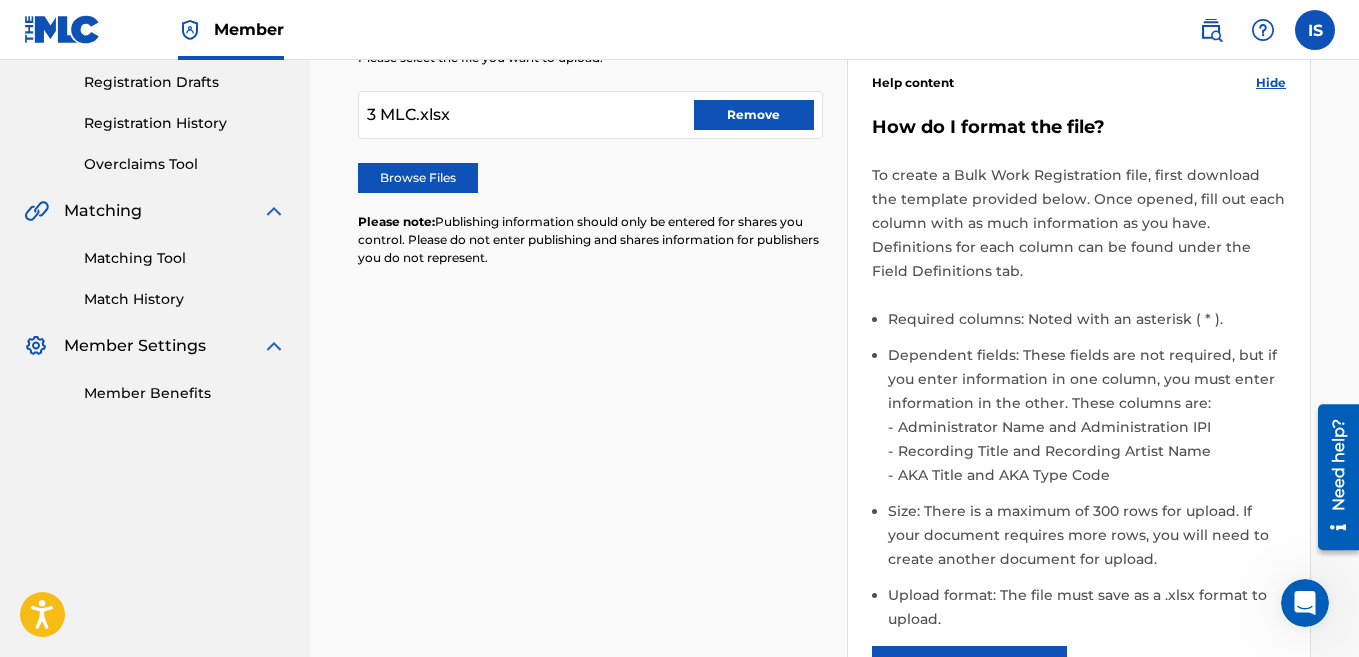 scroll, scrollTop: 736, scrollLeft: 0, axis: vertical 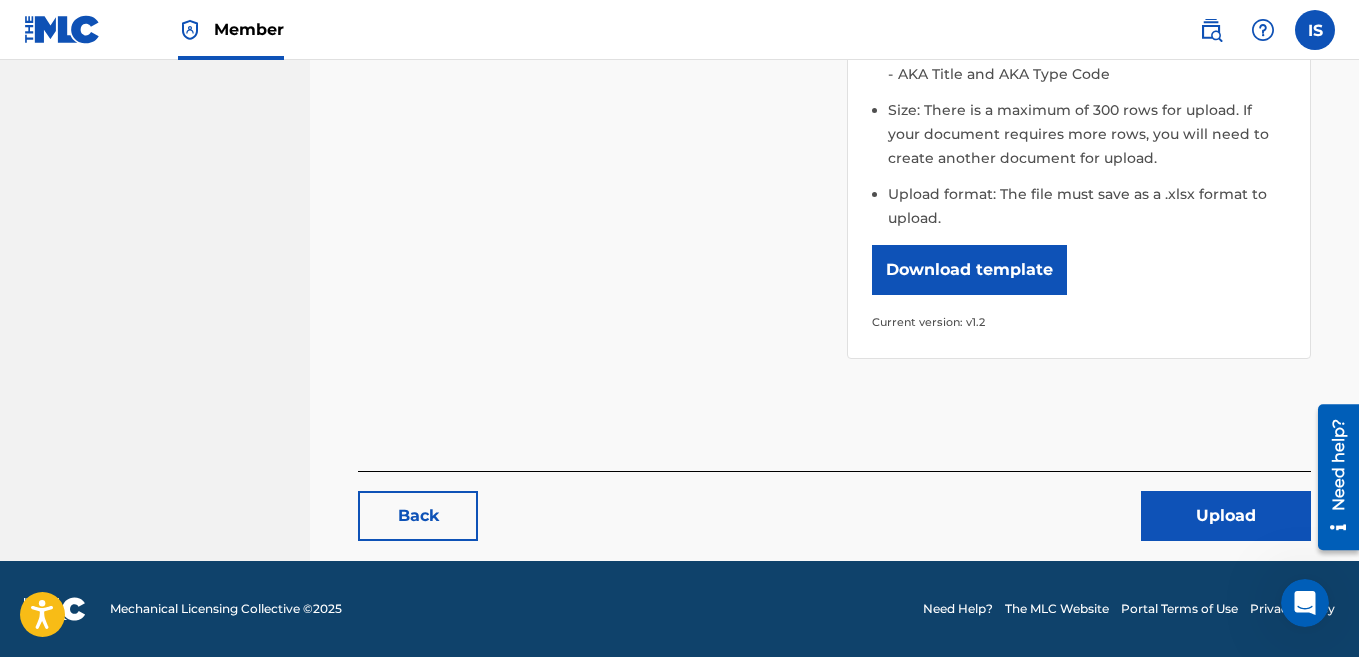 click on "Upload" at bounding box center [1226, 516] 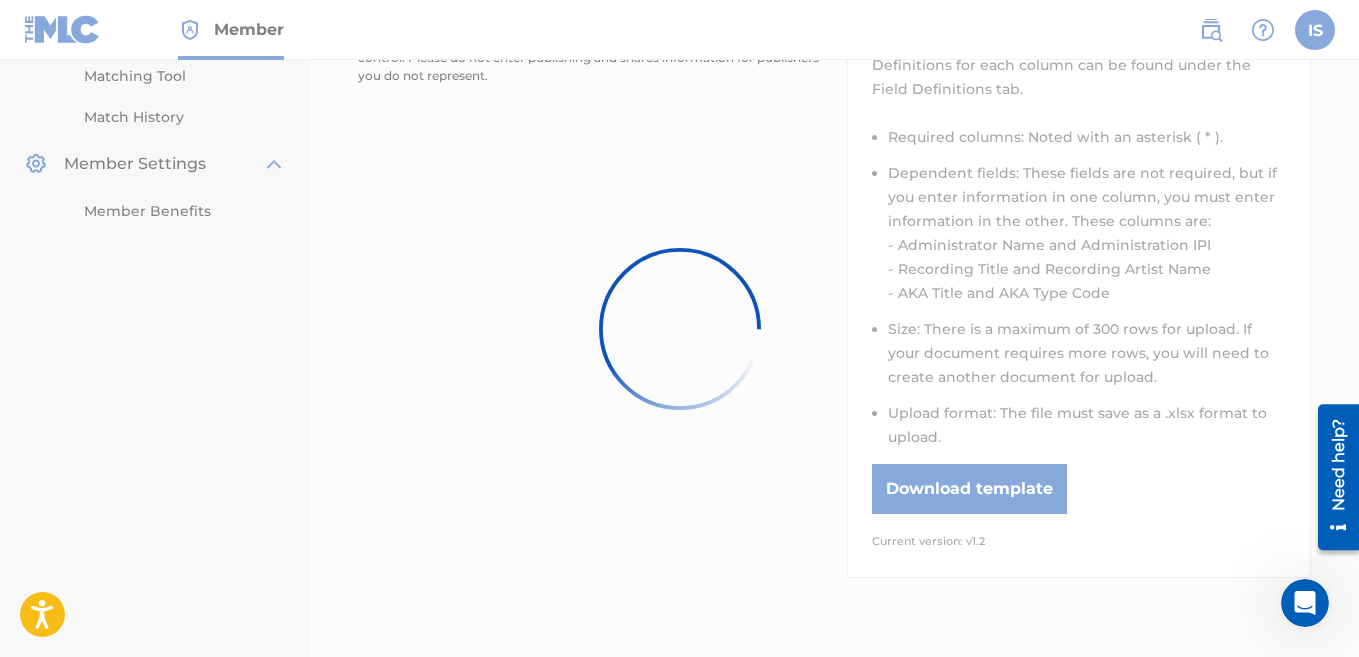 scroll, scrollTop: 444, scrollLeft: 0, axis: vertical 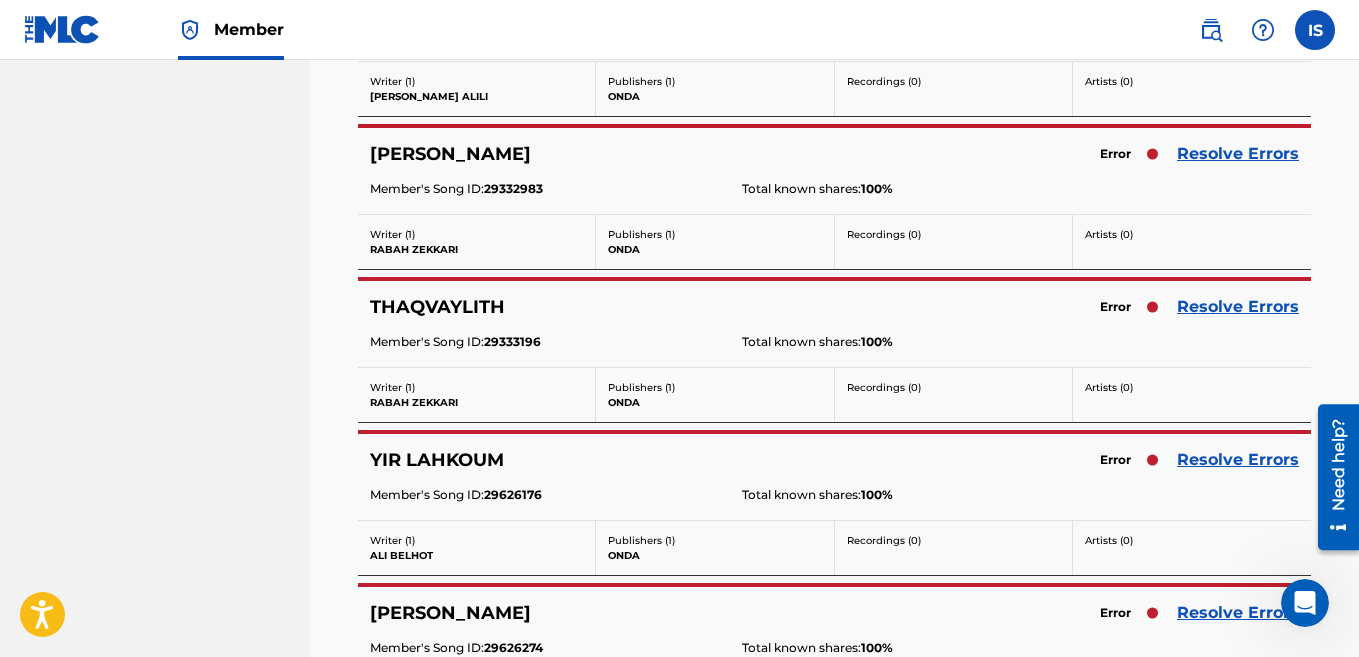 click on "Resolve Errors" at bounding box center [1238, 154] 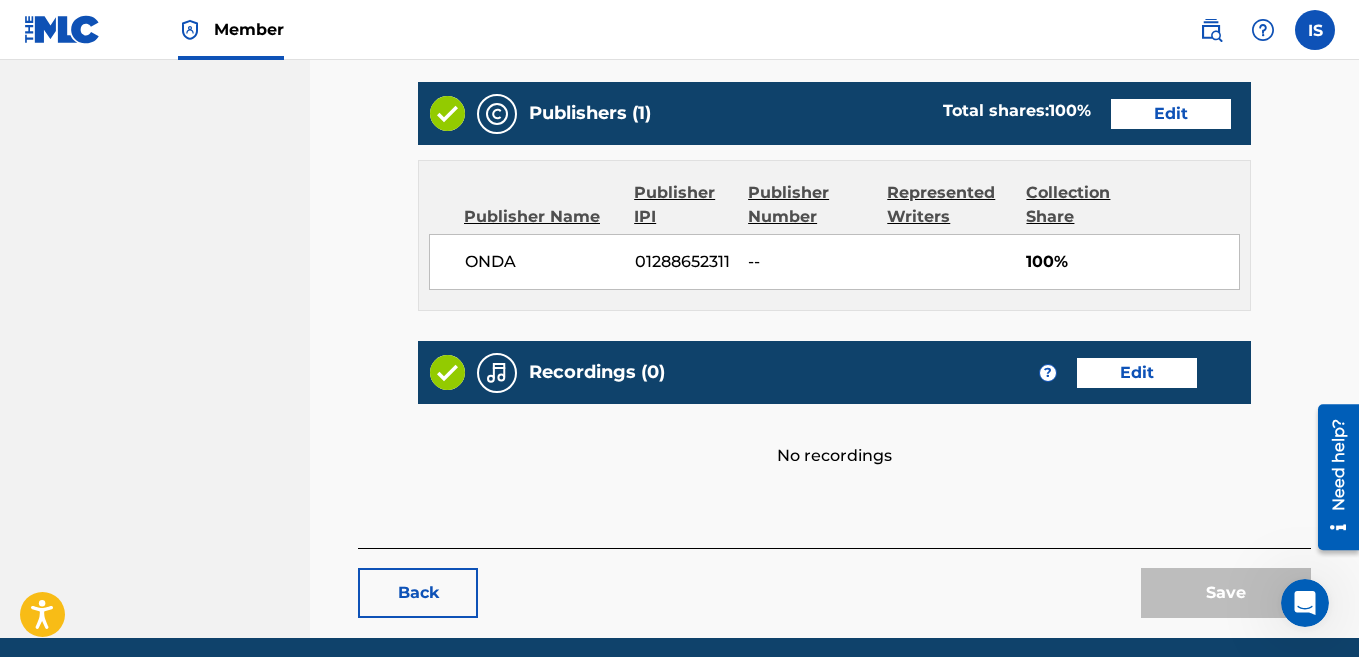 scroll, scrollTop: 914, scrollLeft: 0, axis: vertical 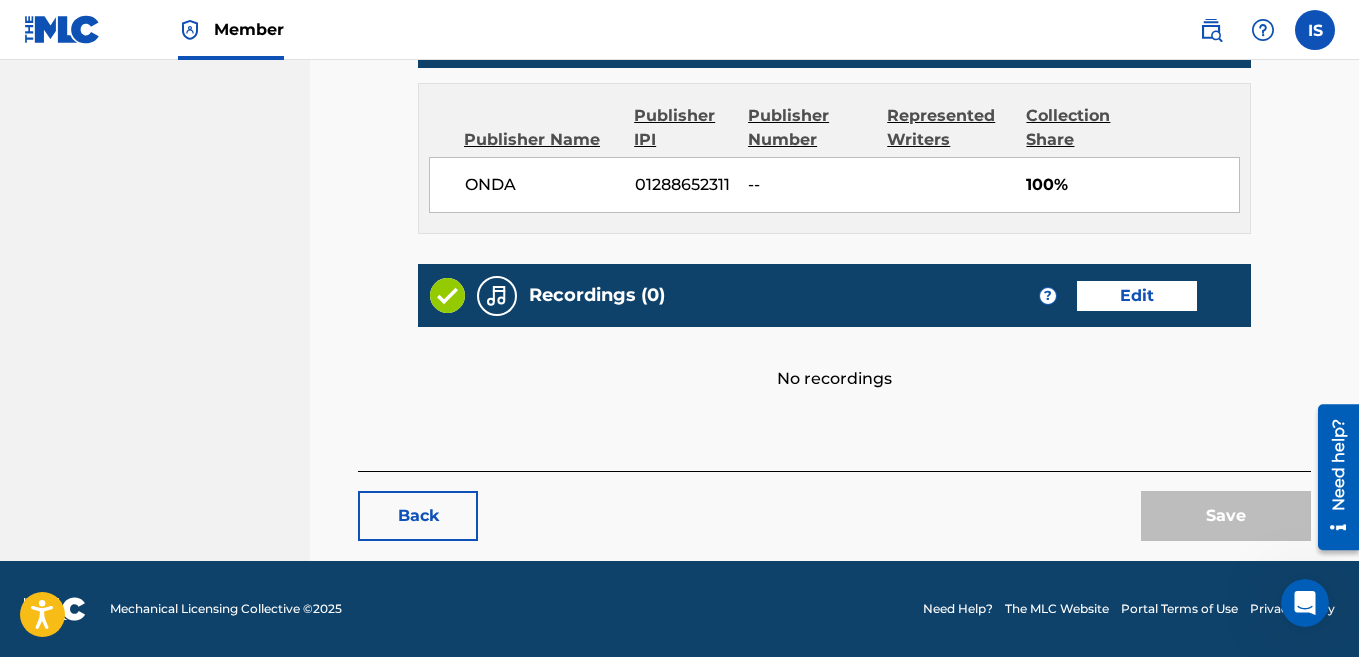 click on "Back" at bounding box center [418, 516] 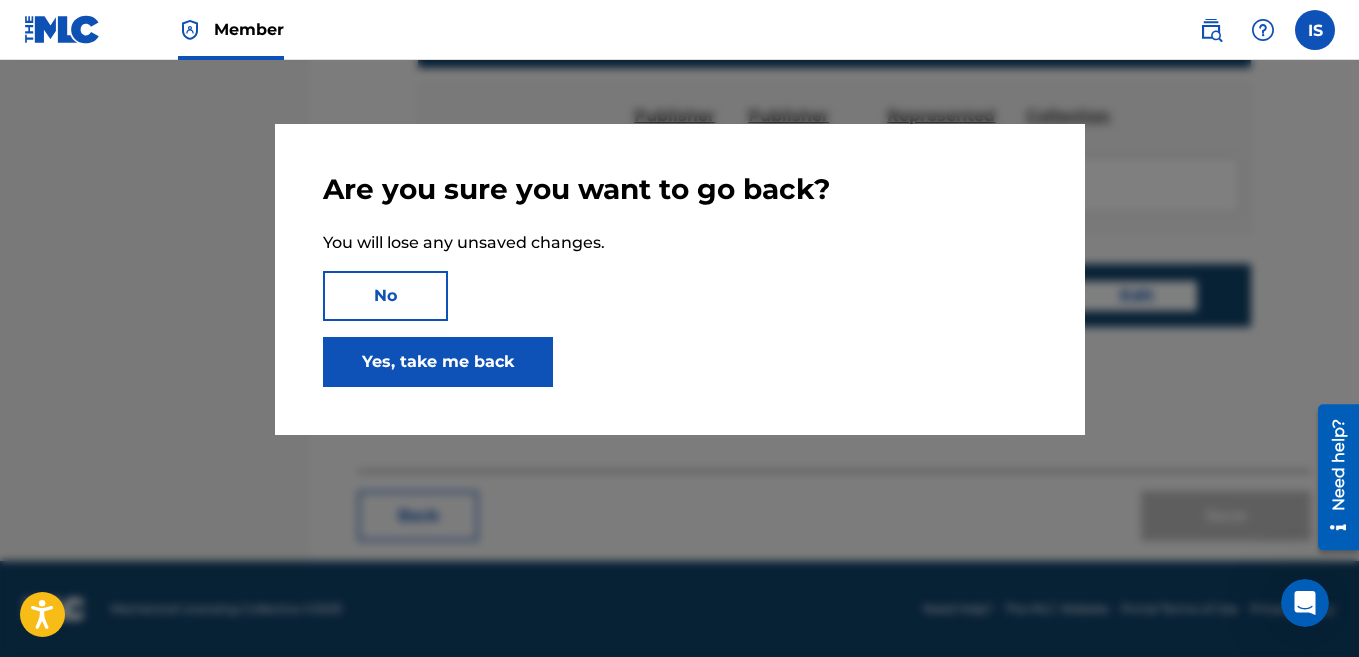 click on "Yes, take me back" at bounding box center [438, 362] 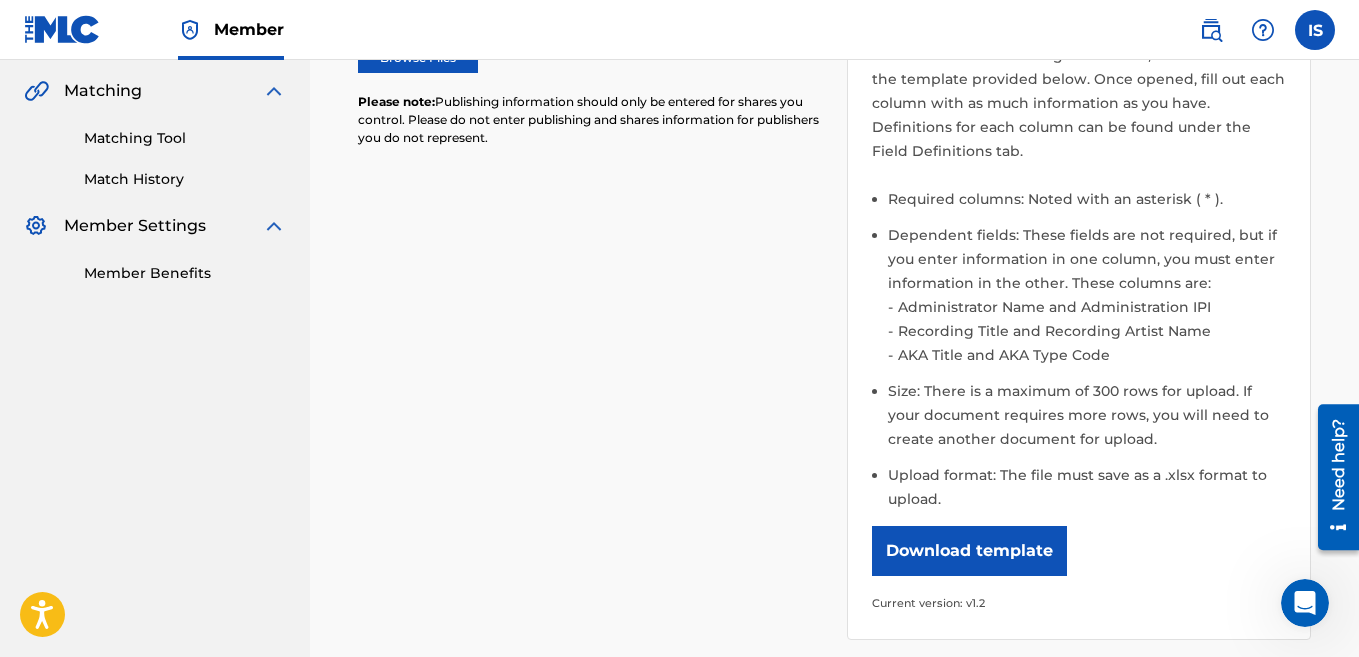 scroll, scrollTop: 0, scrollLeft: 0, axis: both 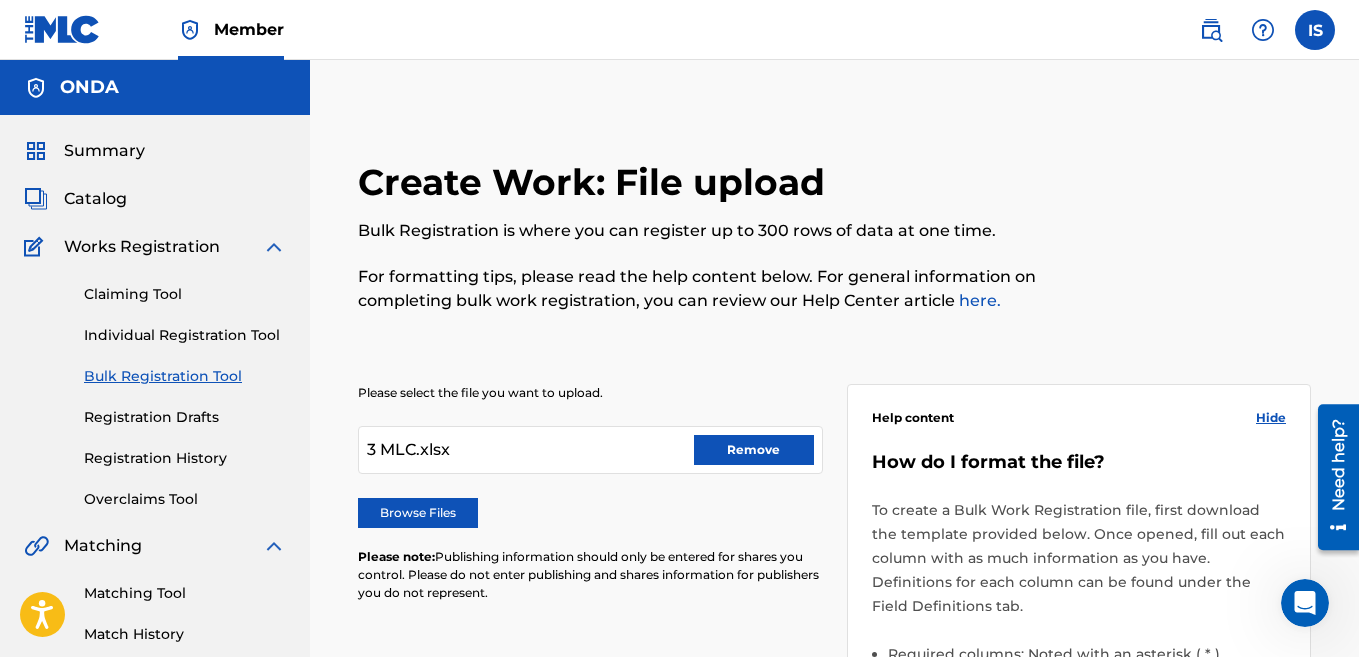 click on "Remove" at bounding box center [754, 450] 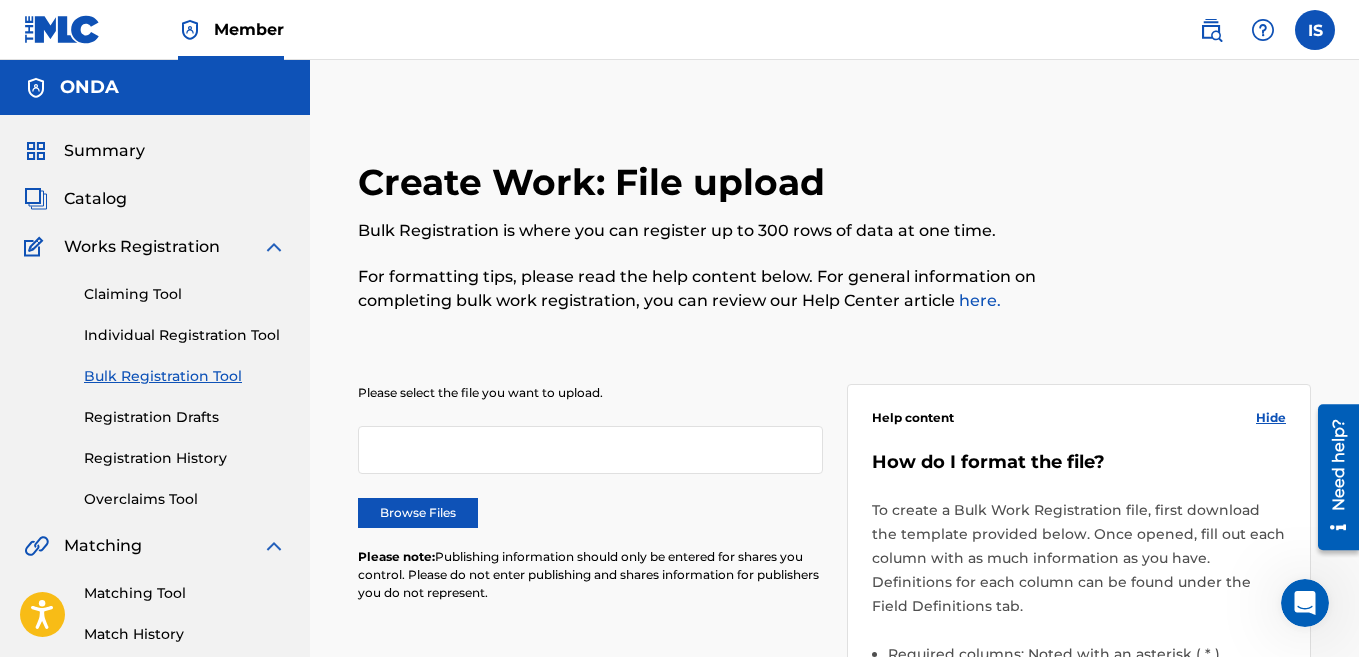 click on "Browse Files" at bounding box center [418, 513] 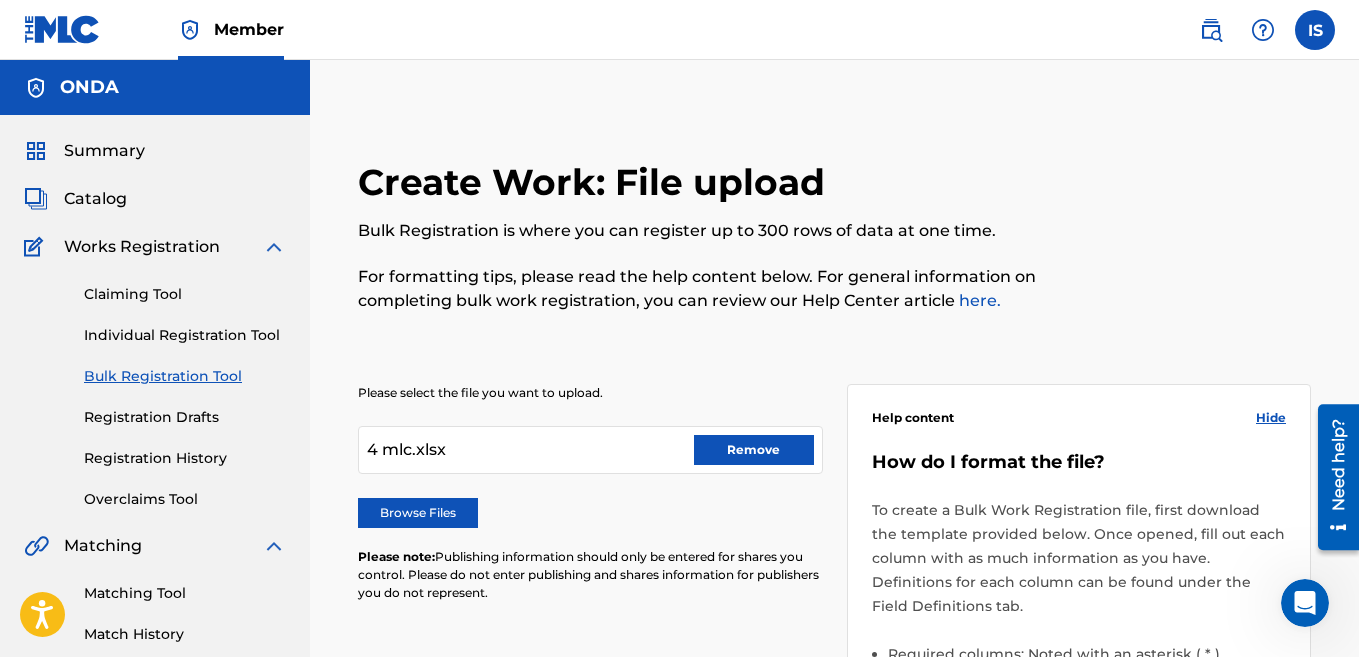 scroll, scrollTop: 736, scrollLeft: 0, axis: vertical 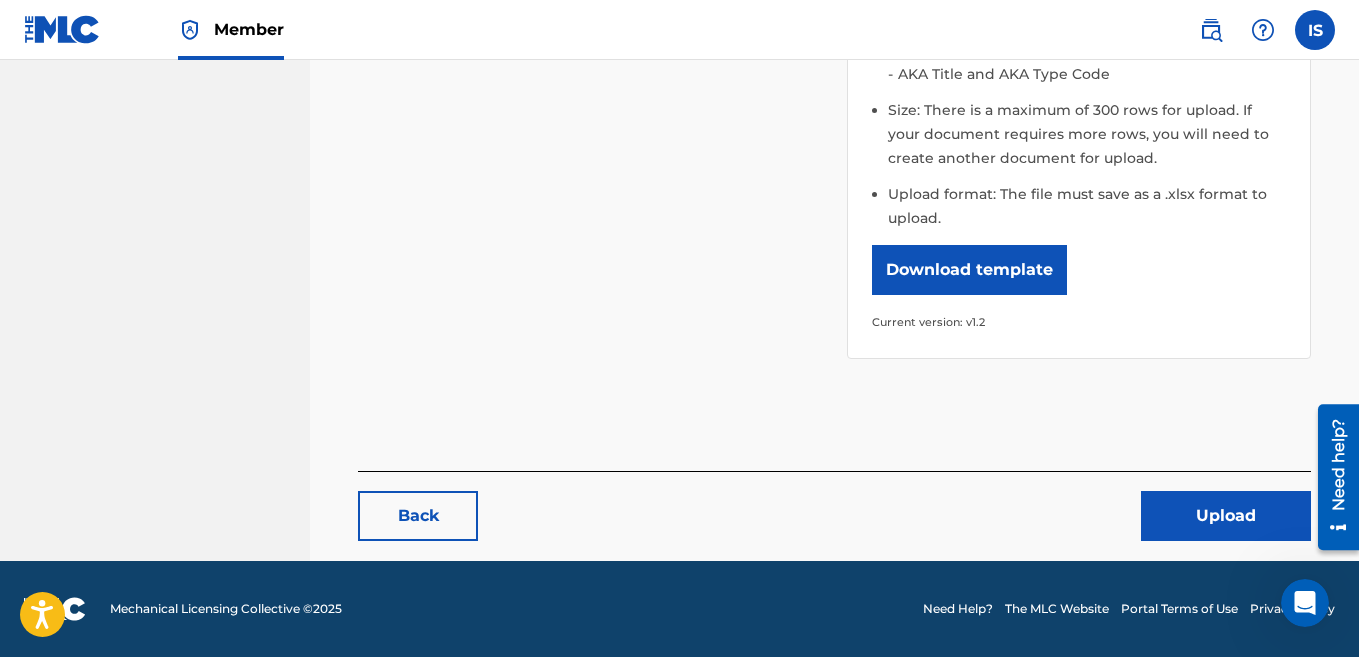 click on "Upload" at bounding box center (1226, 516) 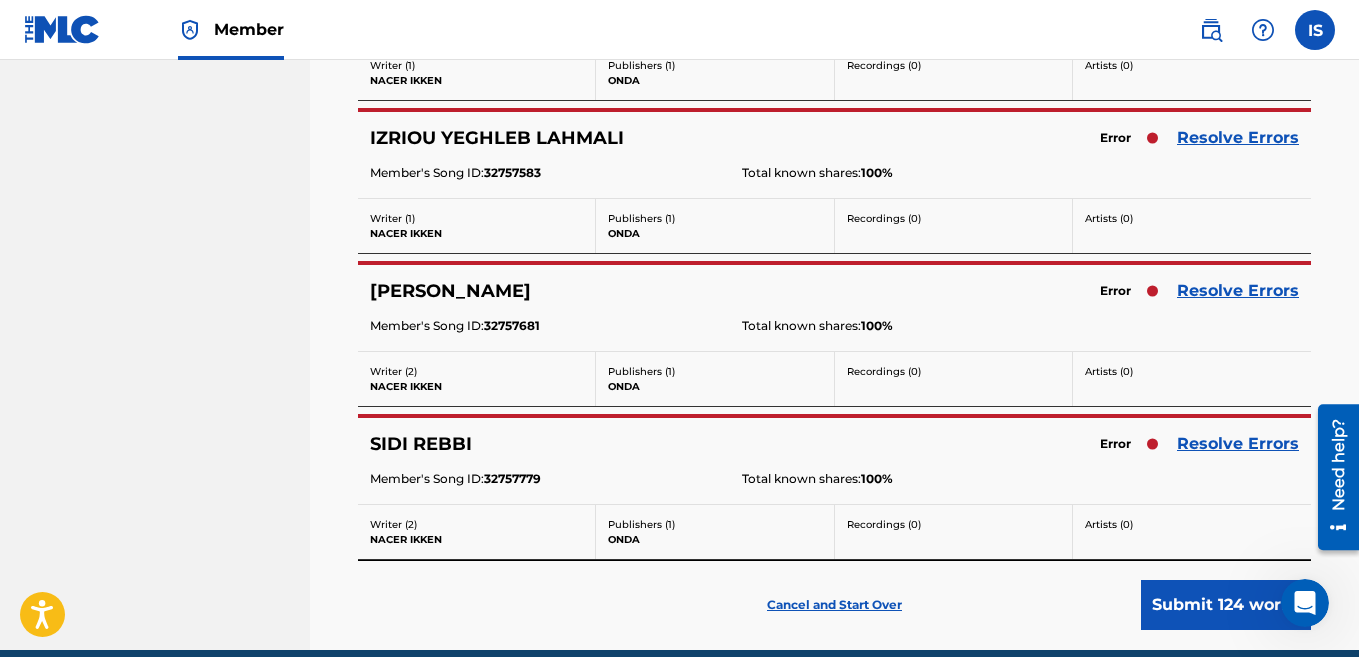 scroll, scrollTop: 6881, scrollLeft: 0, axis: vertical 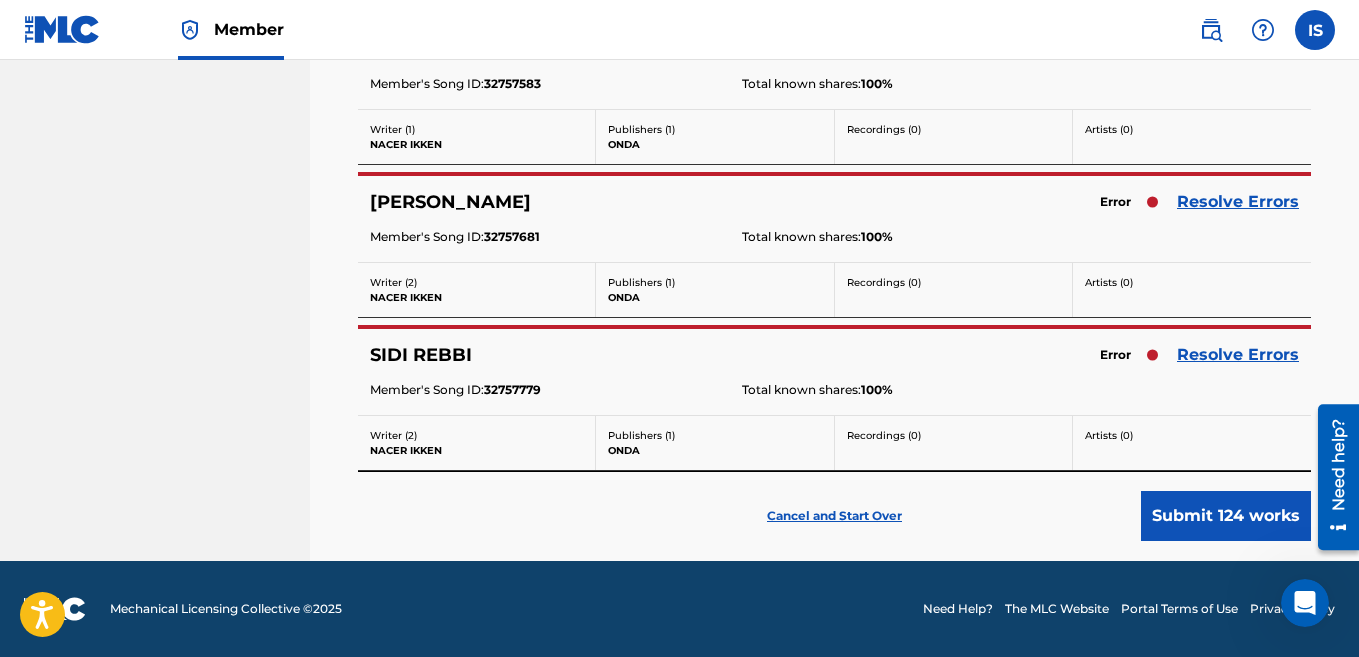 click on "Cancel and Start Over" at bounding box center (834, 516) 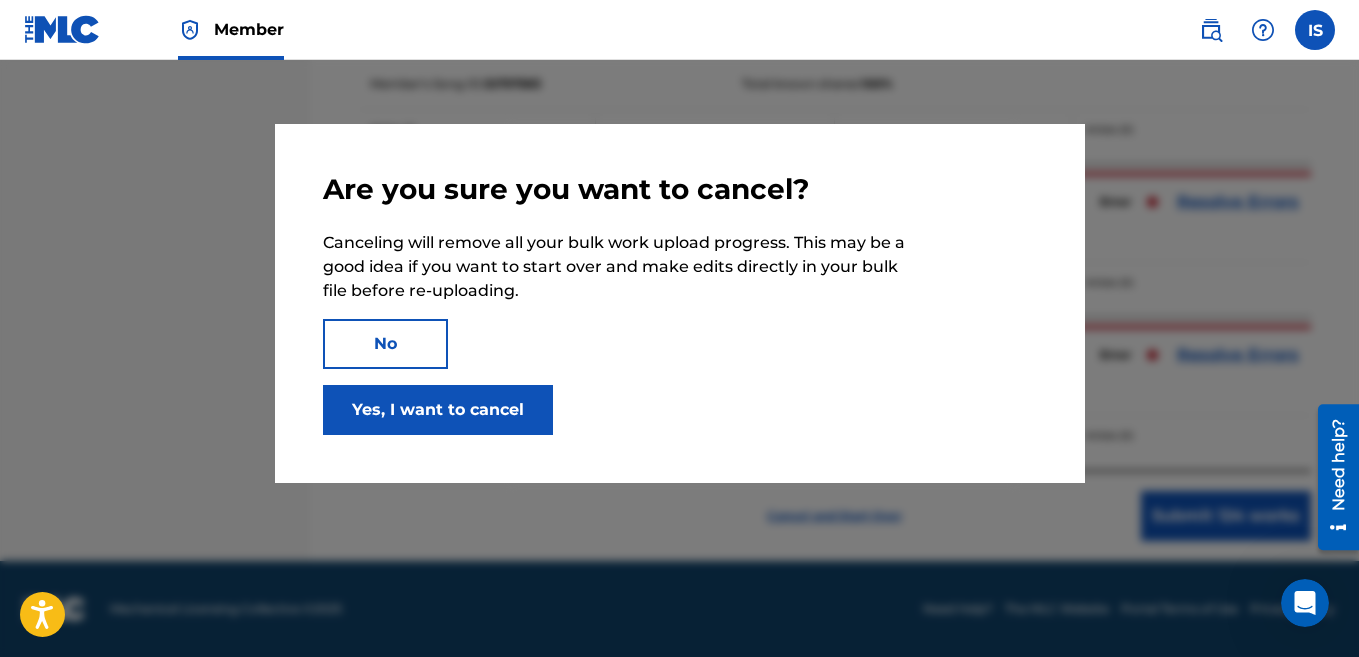 scroll, scrollTop: 0, scrollLeft: 0, axis: both 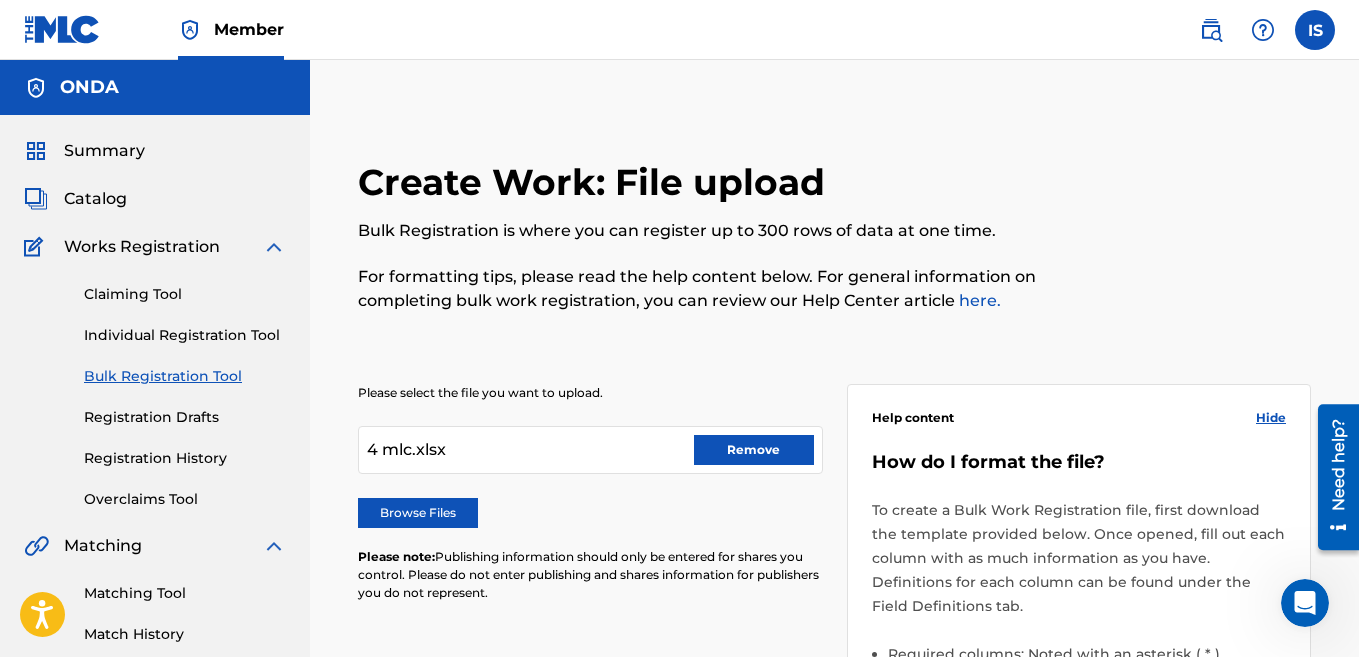 click on "Remove" at bounding box center (754, 450) 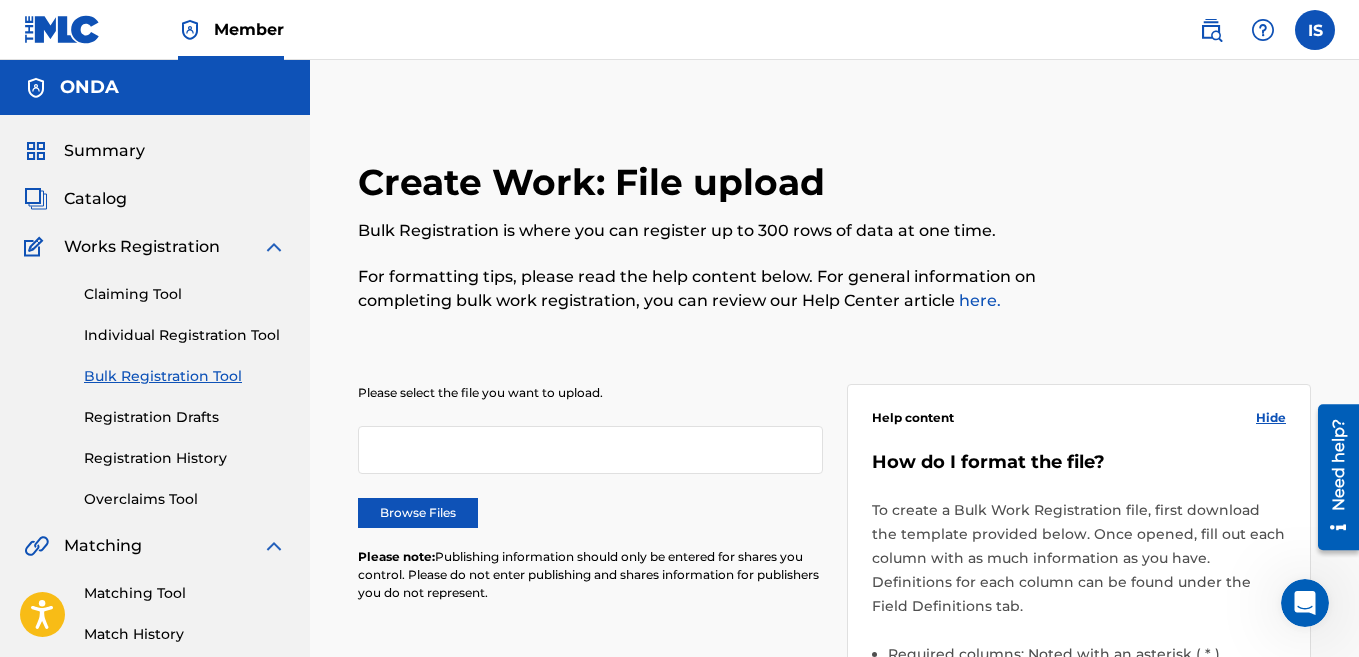 click on "Browse Files" at bounding box center (418, 513) 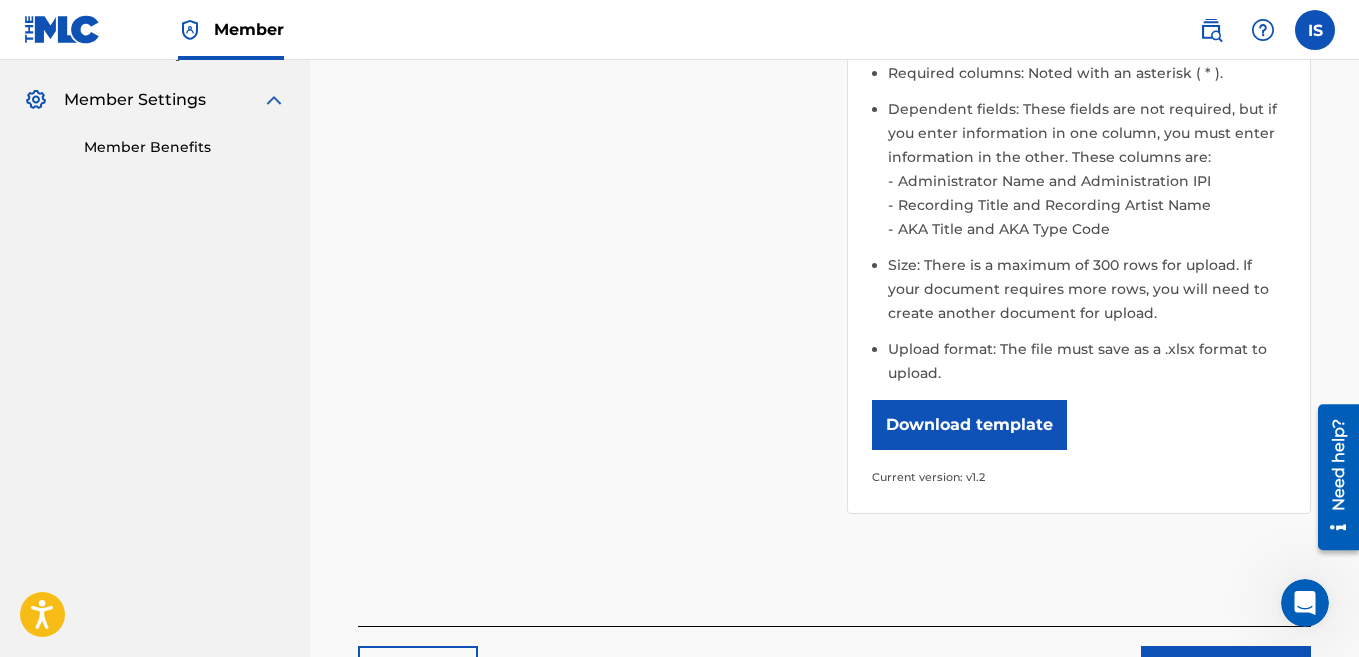 scroll, scrollTop: 736, scrollLeft: 0, axis: vertical 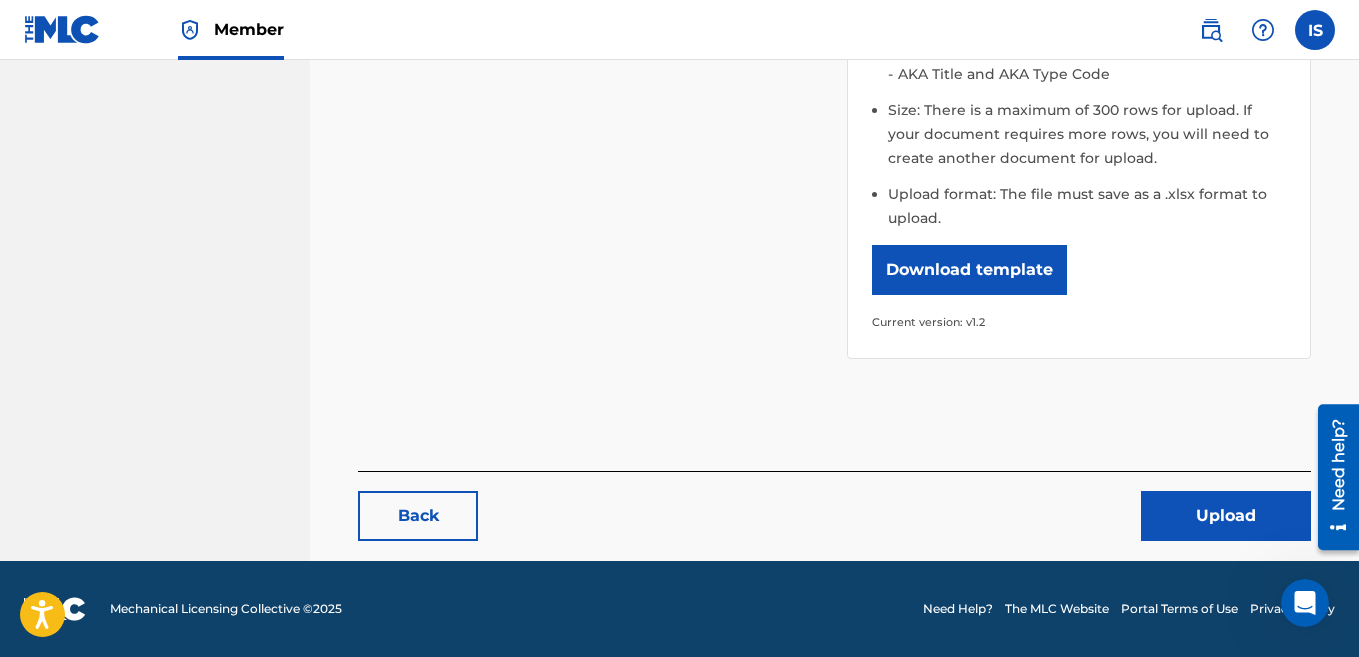 click on "Upload" at bounding box center [1226, 516] 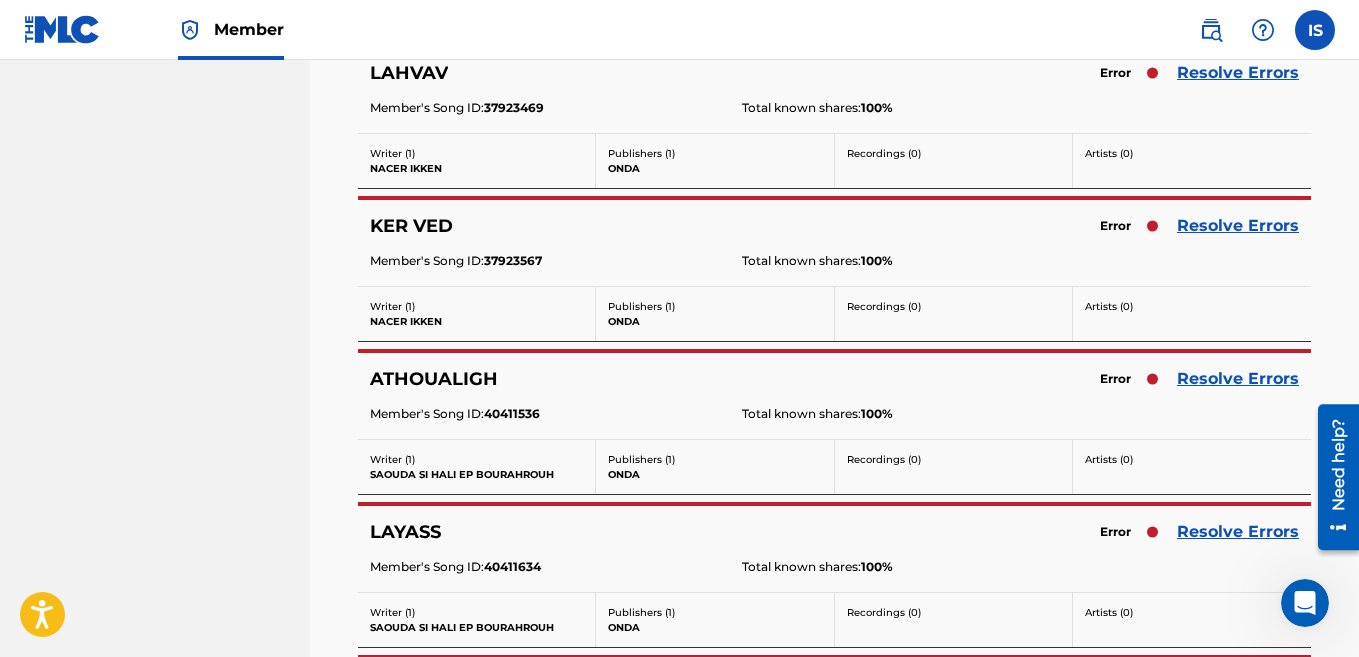 scroll, scrollTop: 2597, scrollLeft: 0, axis: vertical 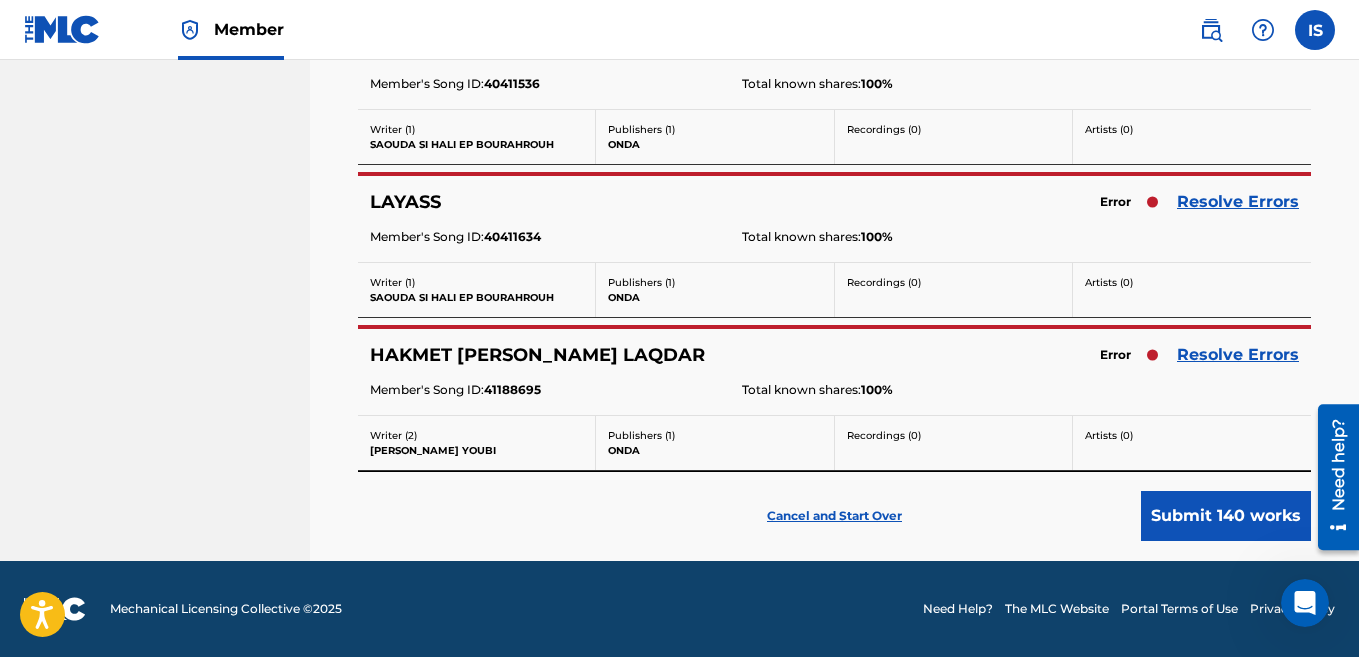 click on "Cancel and Start Over" at bounding box center [834, 516] 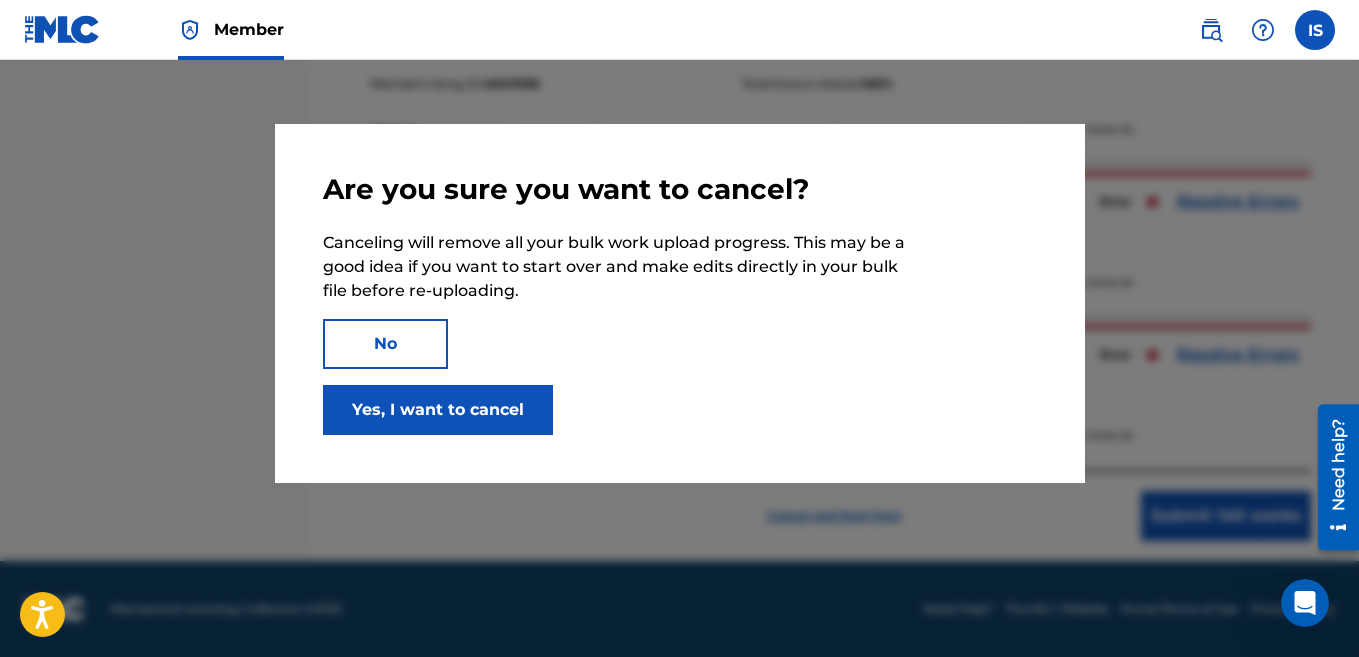 click on "Yes, I want to cancel" at bounding box center [438, 410] 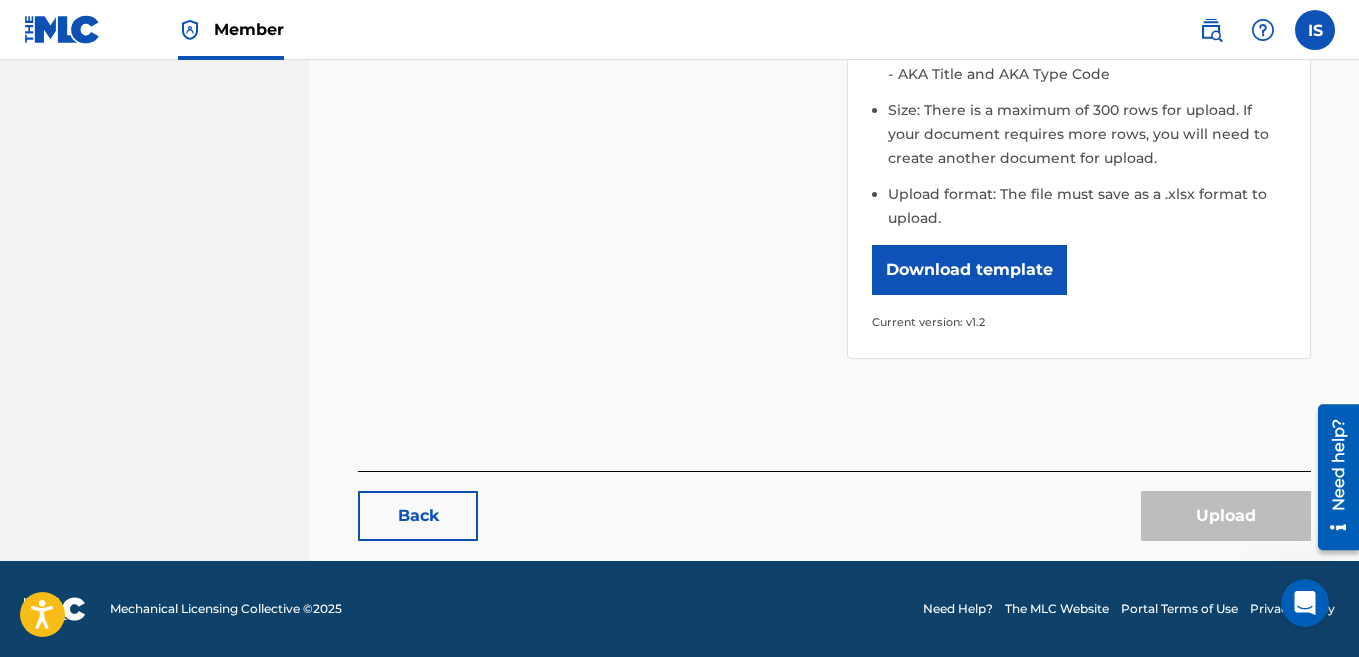 scroll, scrollTop: 0, scrollLeft: 0, axis: both 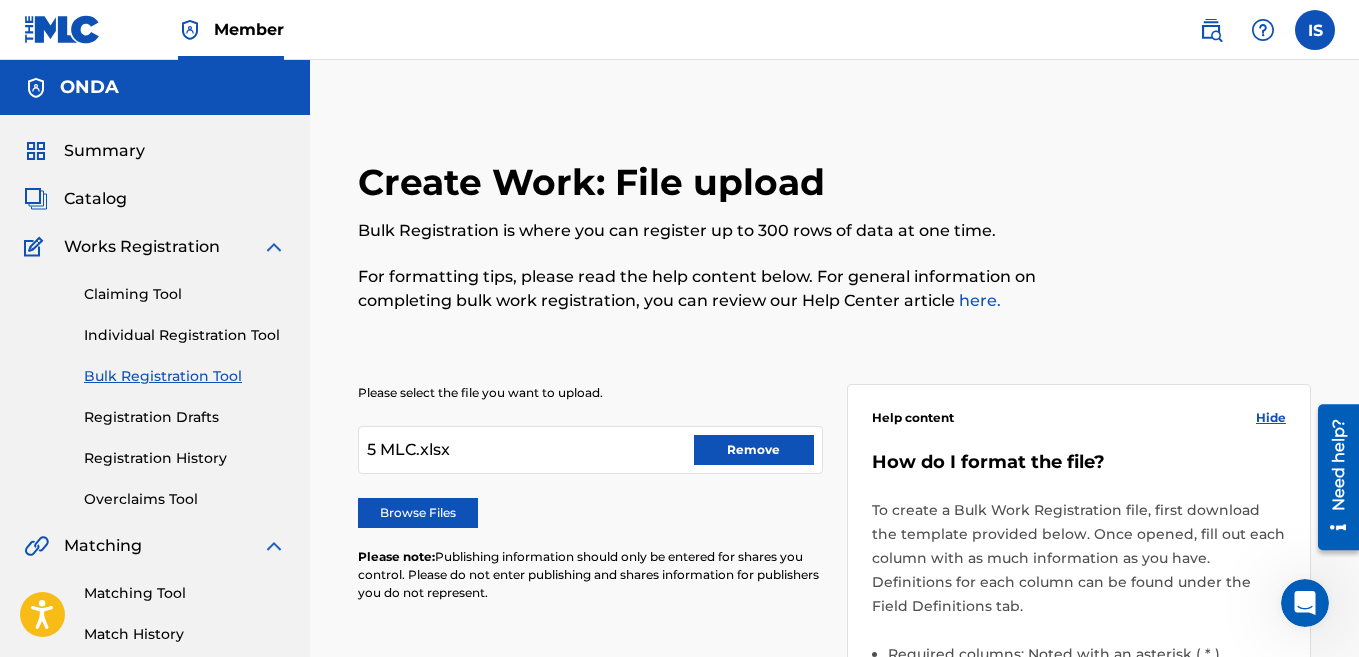 click on "Summary" at bounding box center (104, 151) 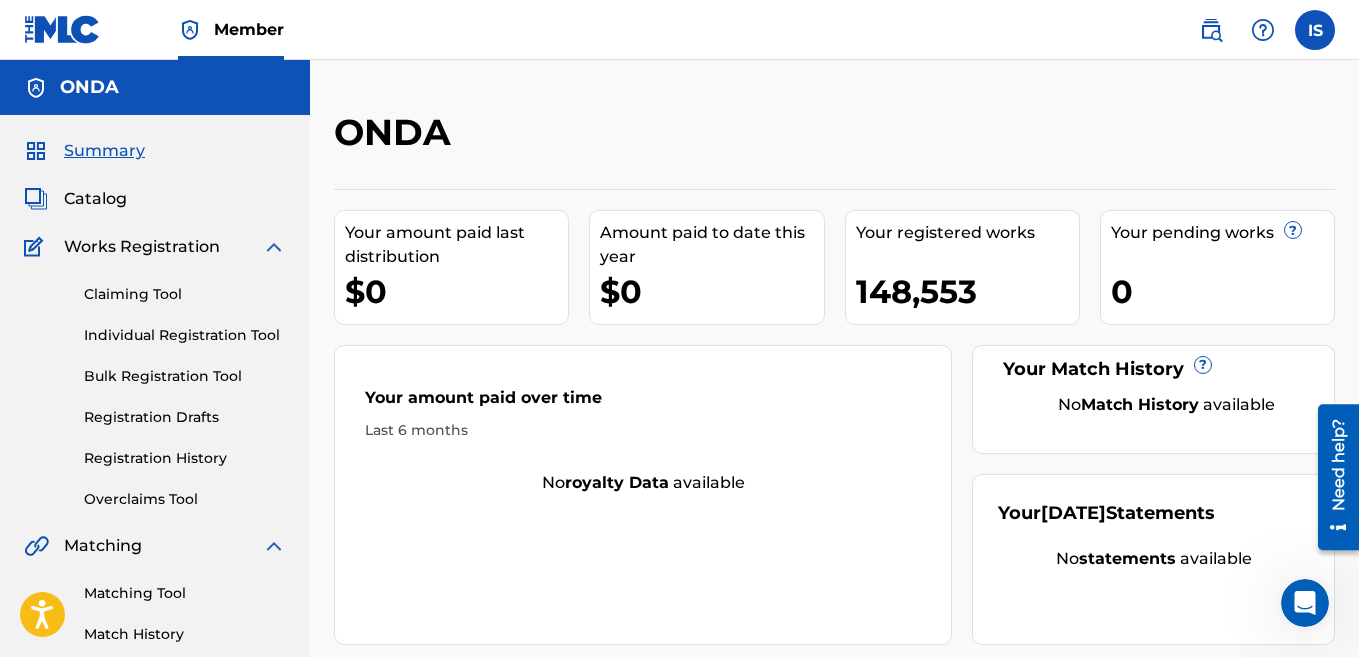 click on "Registration History" at bounding box center [185, 458] 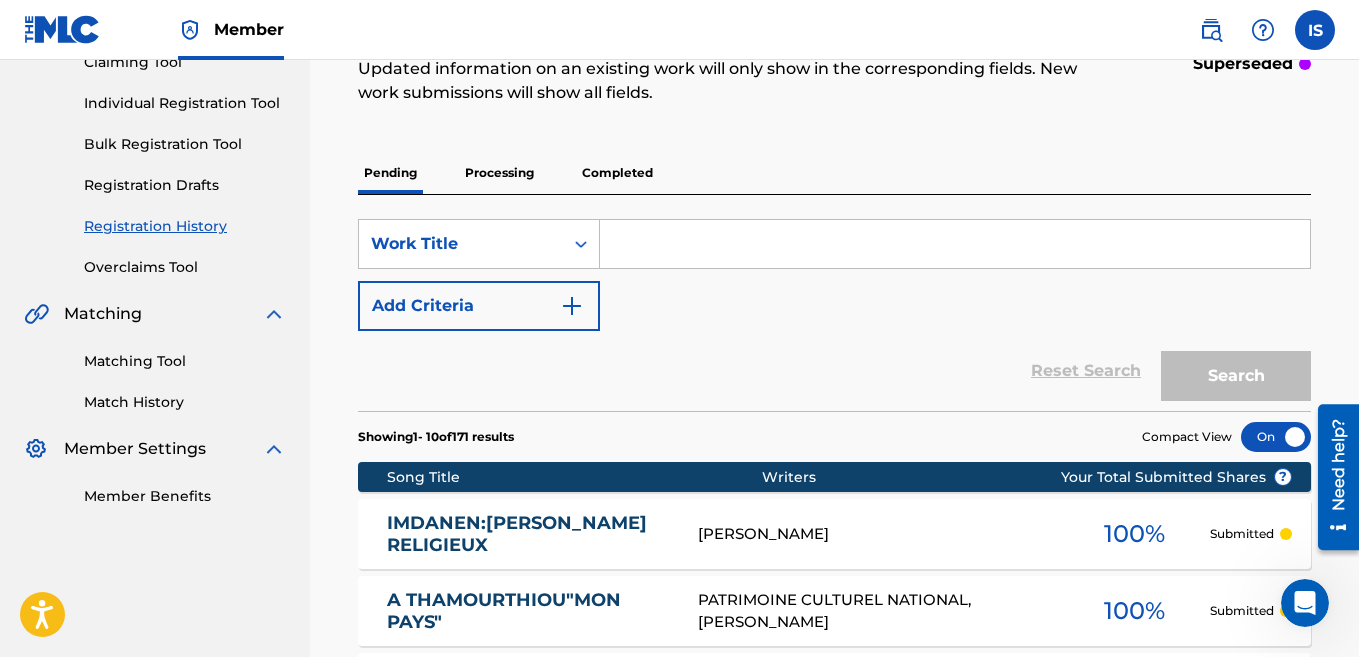 scroll, scrollTop: 245, scrollLeft: 0, axis: vertical 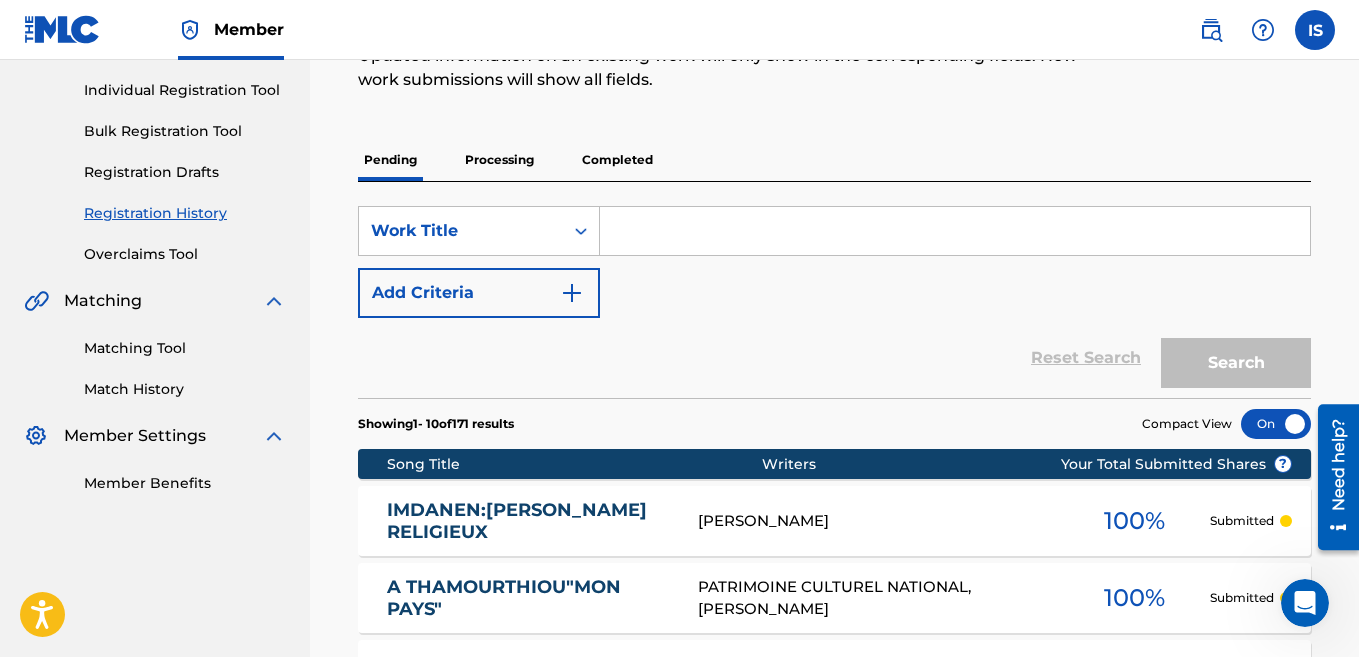 click on "Processing" at bounding box center [499, 160] 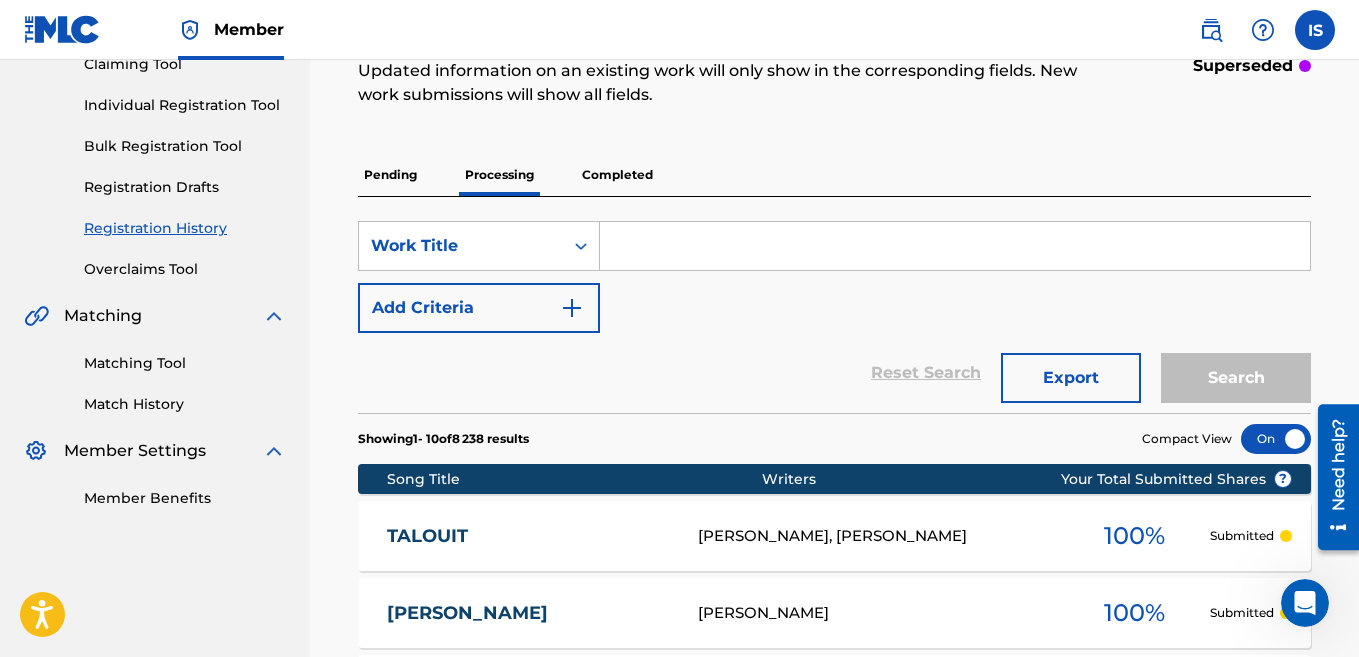 scroll, scrollTop: 229, scrollLeft: 0, axis: vertical 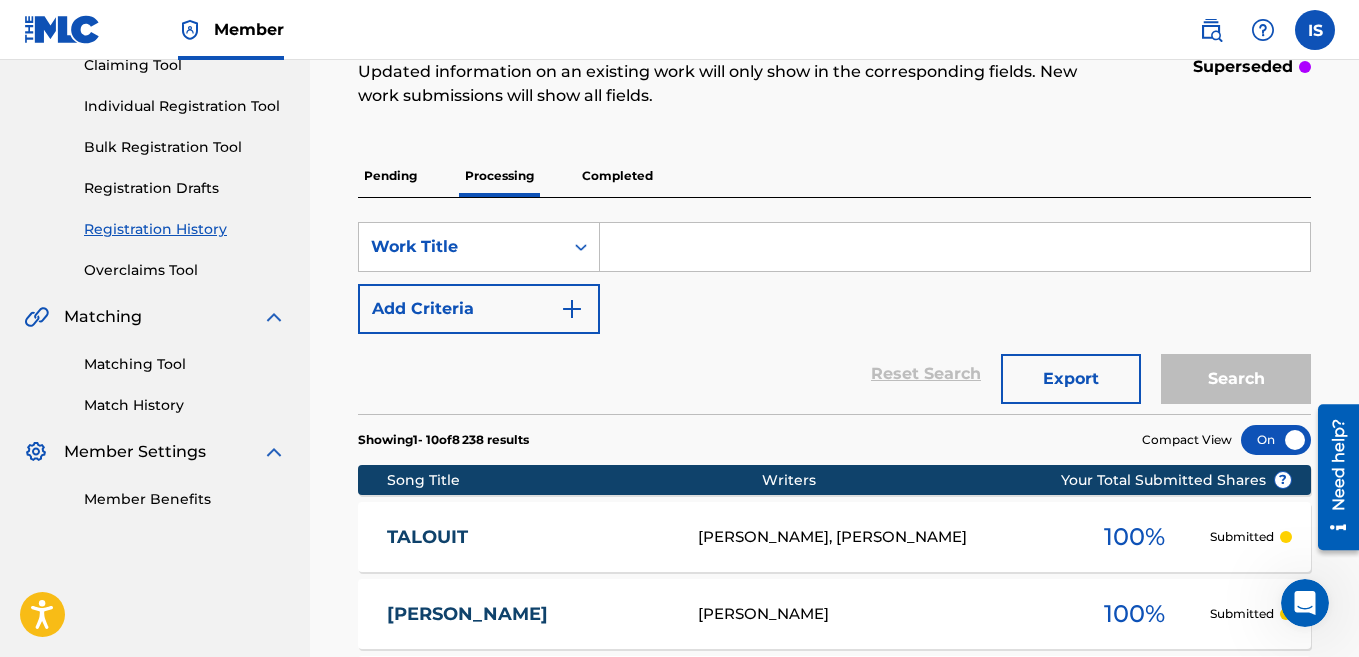 click on "Completed" at bounding box center (617, 176) 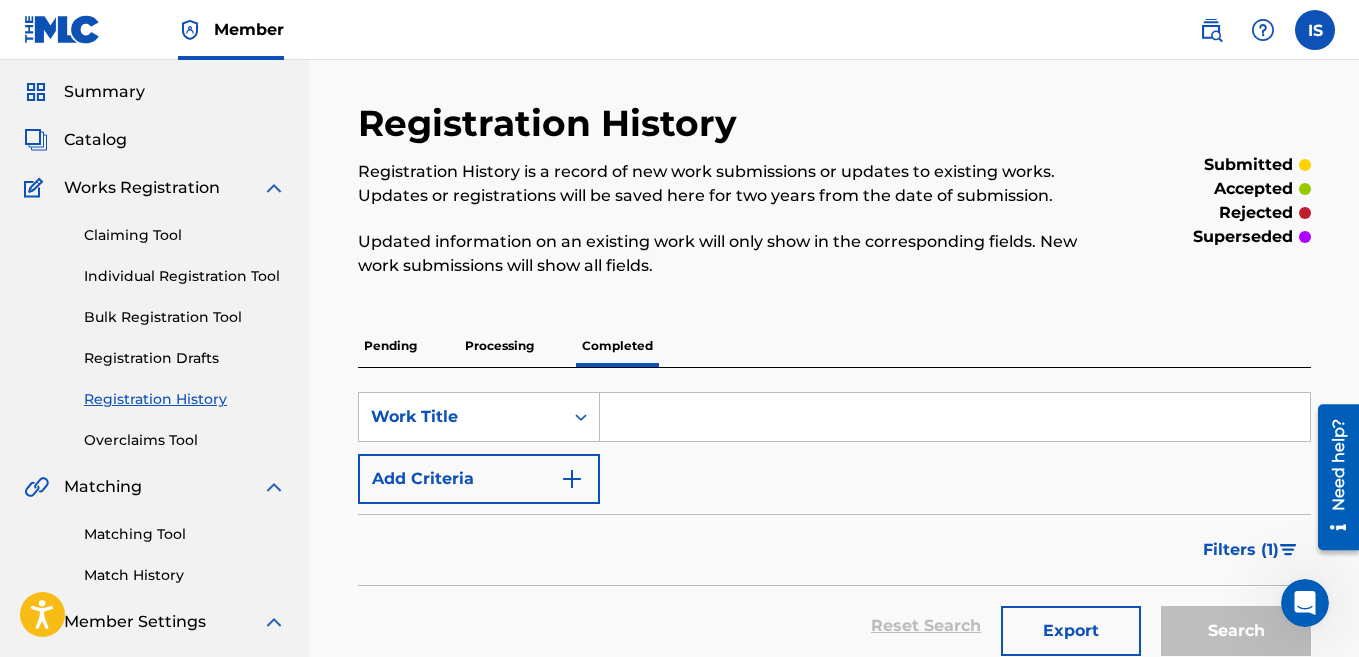 scroll, scrollTop: 0, scrollLeft: 0, axis: both 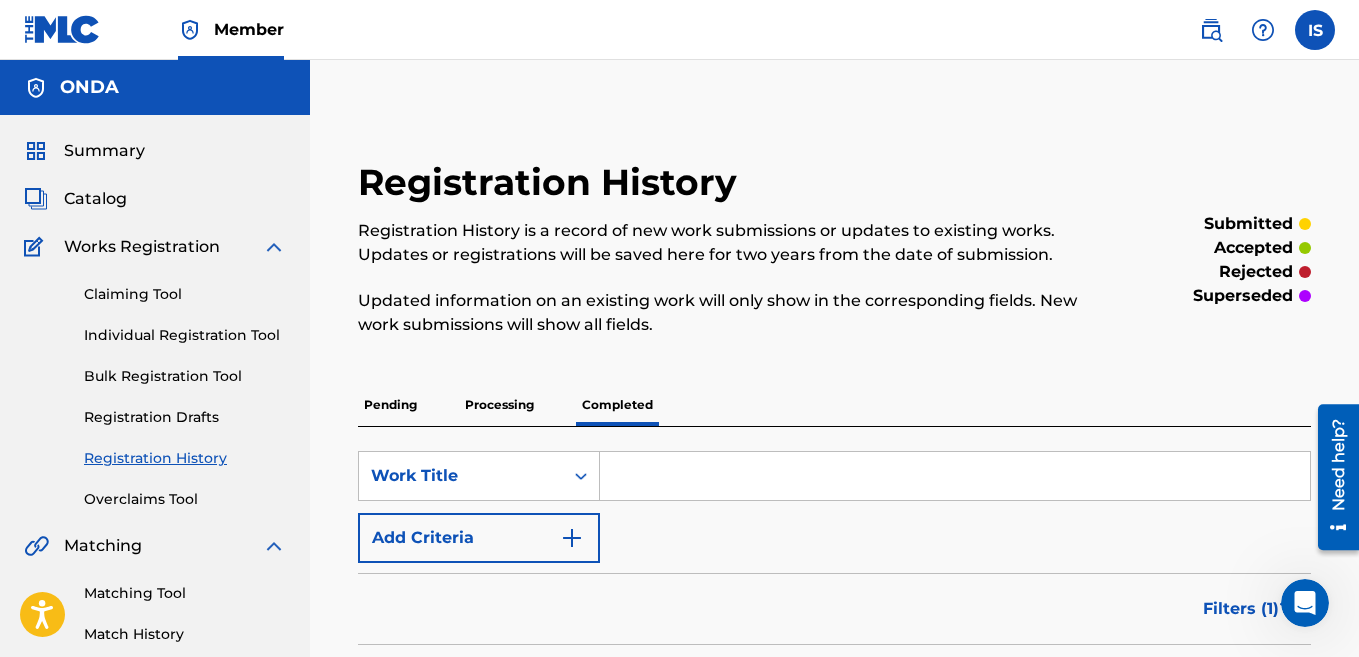 click on "Summary" at bounding box center (104, 151) 